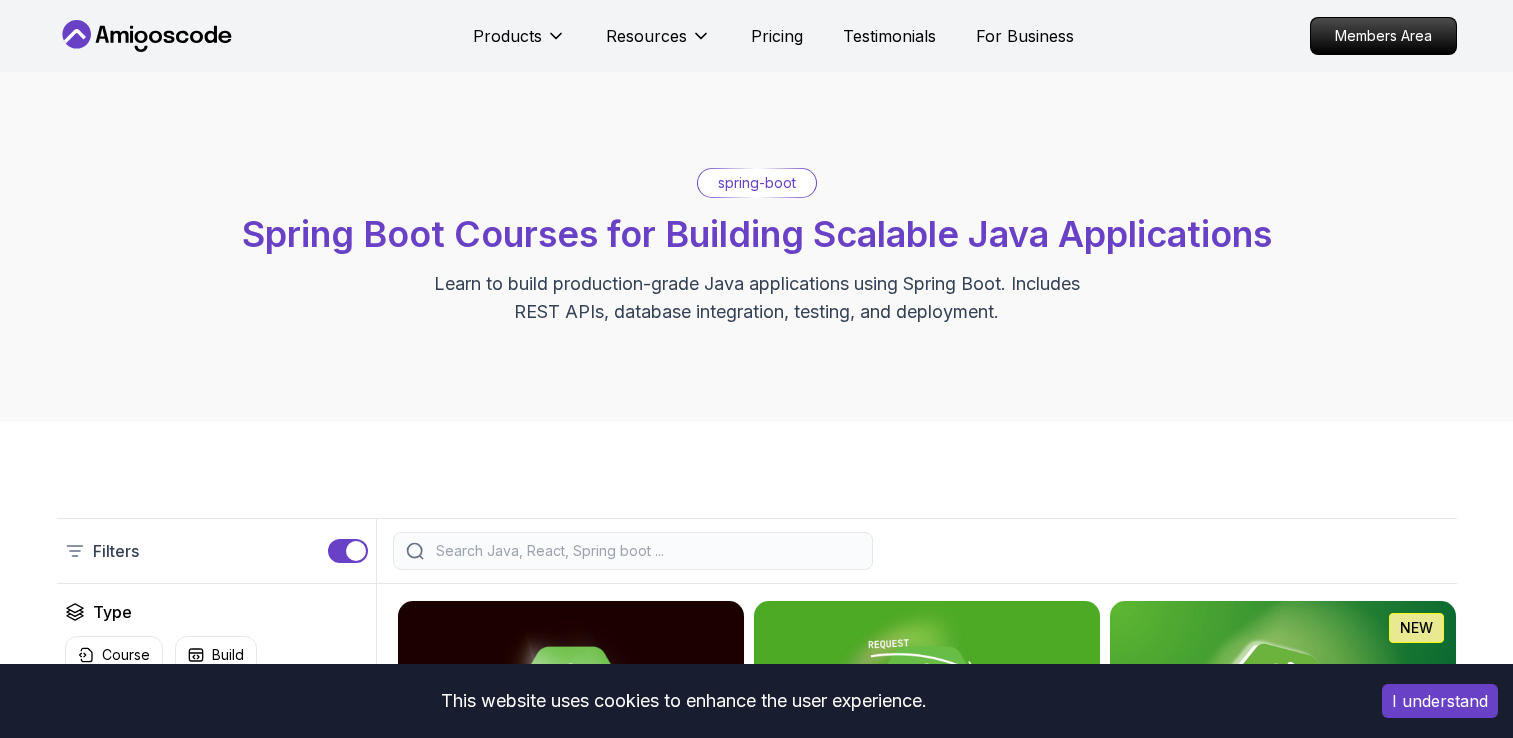 scroll, scrollTop: 0, scrollLeft: 0, axis: both 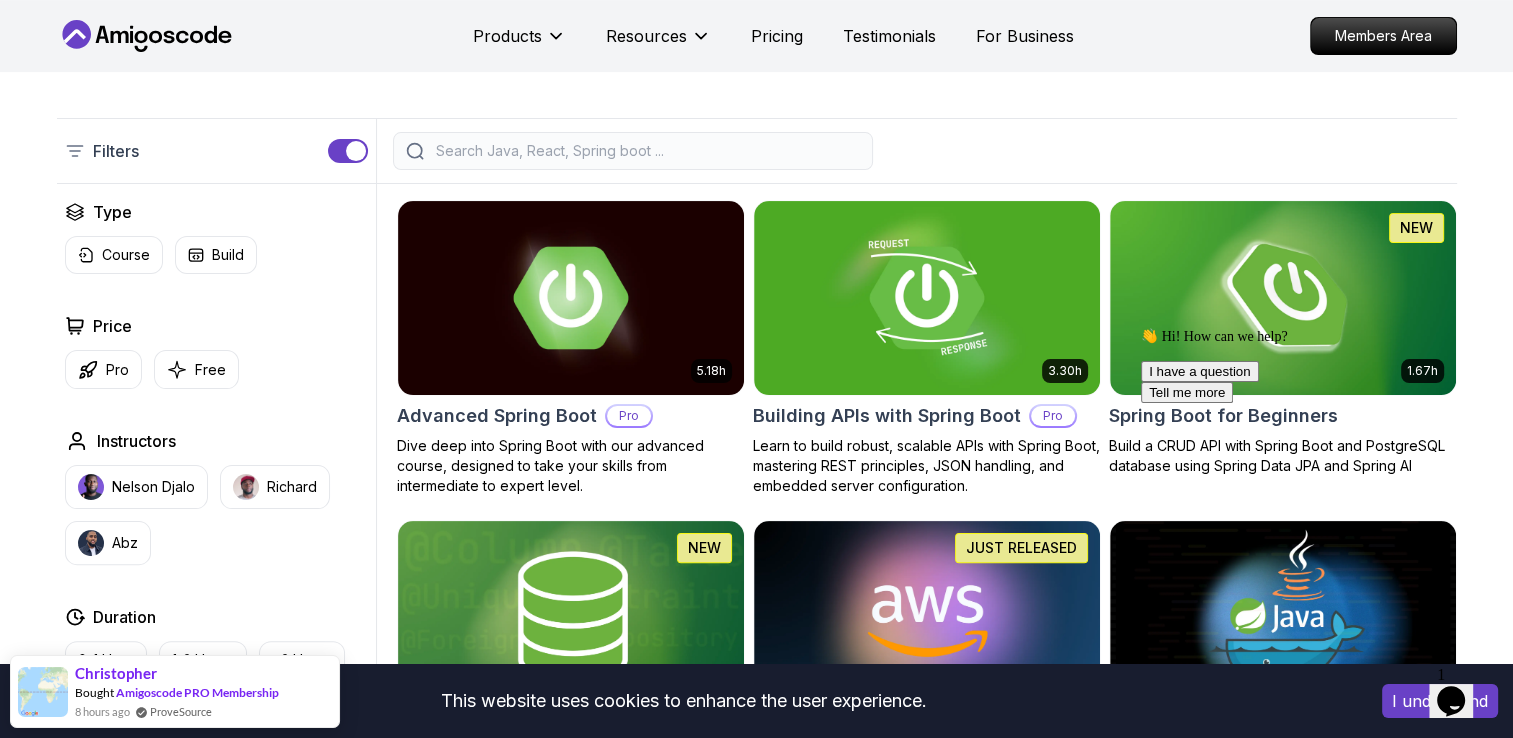 click on "👋 Hi! How can we help? I have a question Tell me more" at bounding box center [1321, 365] 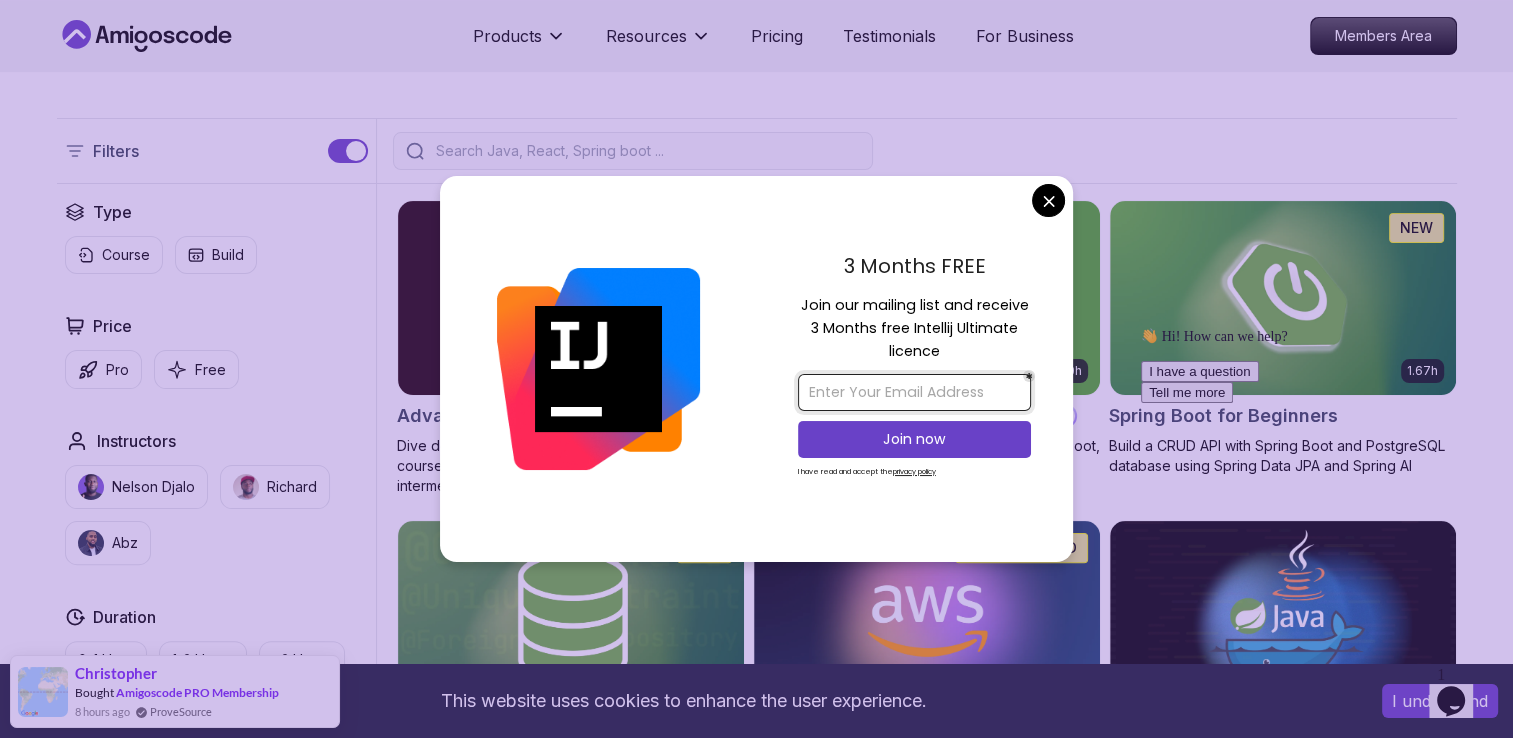 click at bounding box center [914, 392] 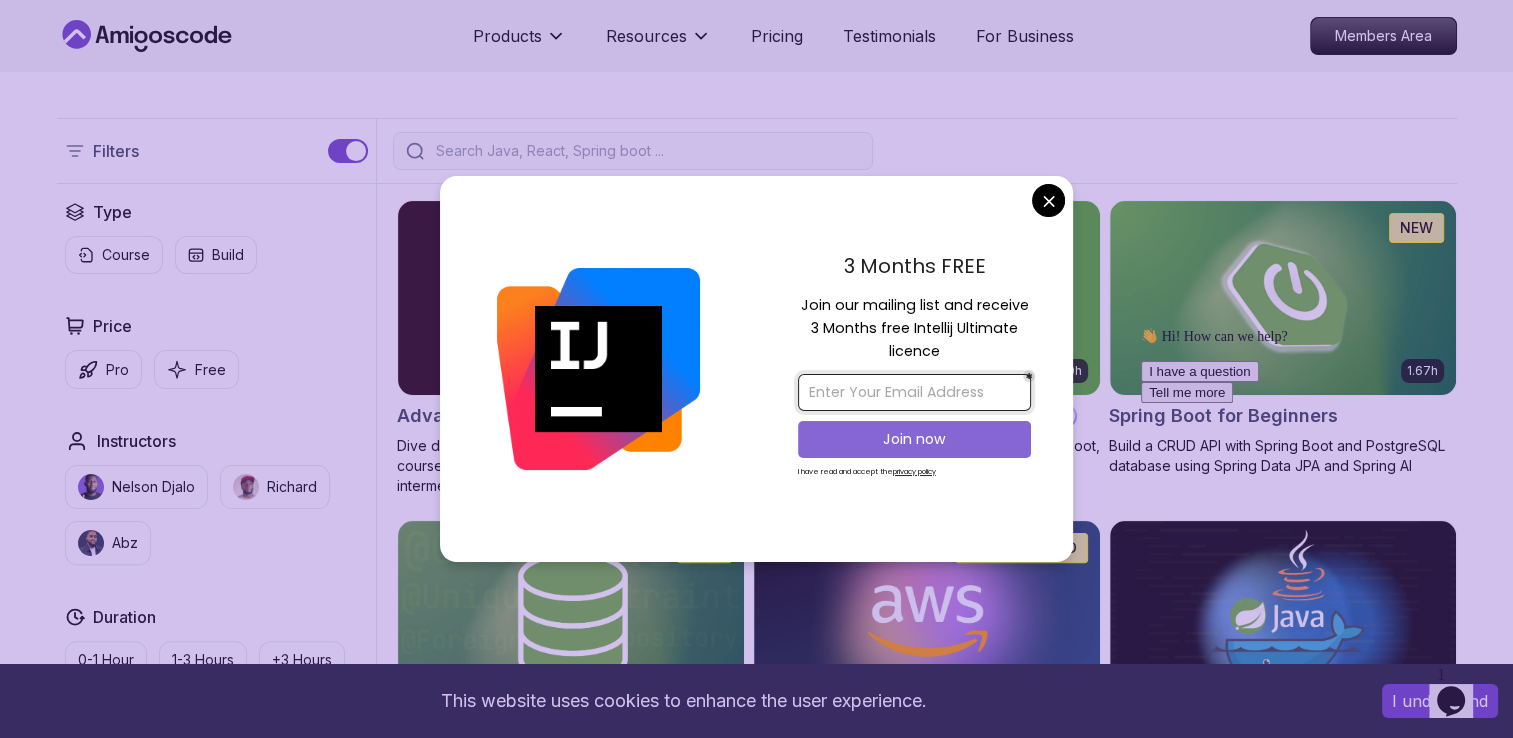 type on "bhanukirankumarreddy777@gmail.com" 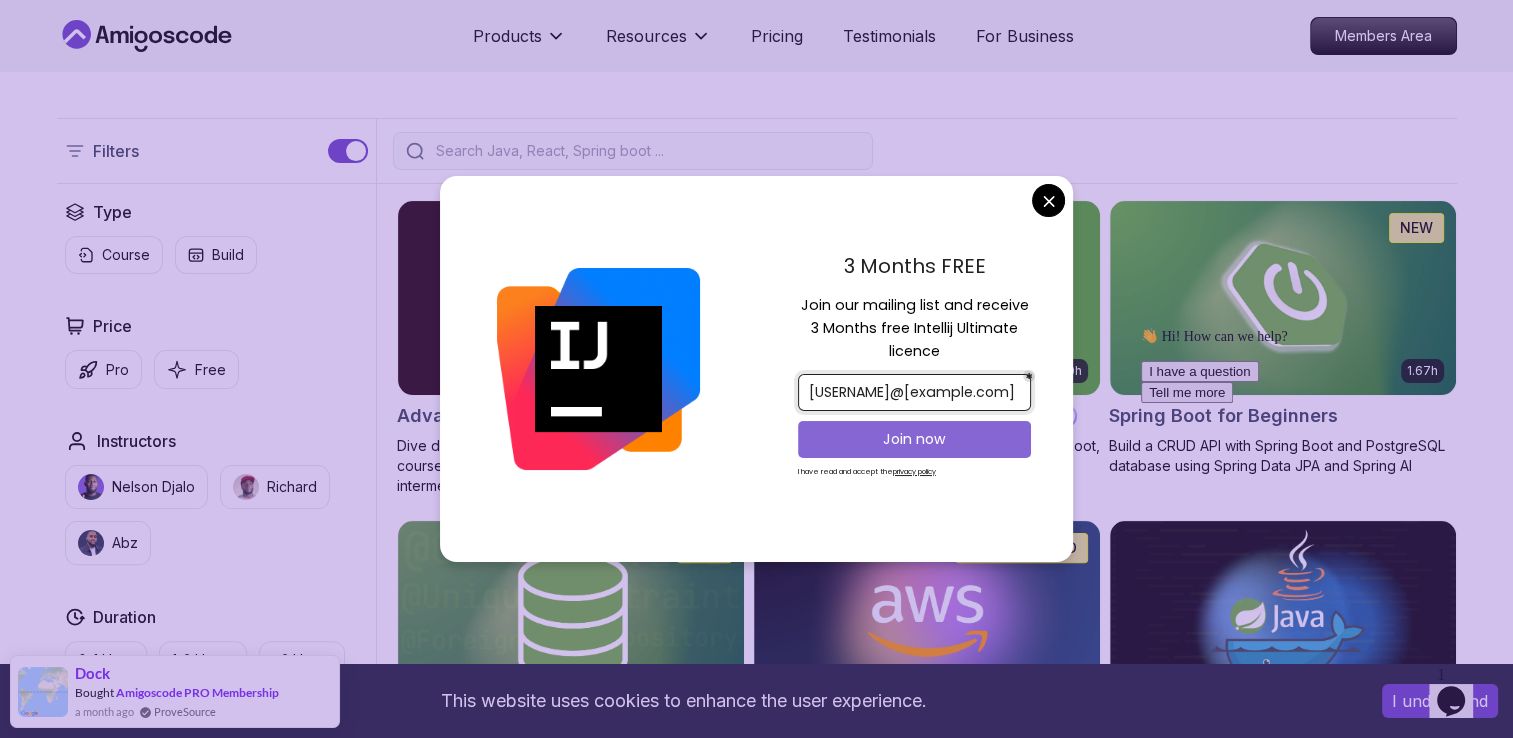 click on "Join now" at bounding box center (914, 439) 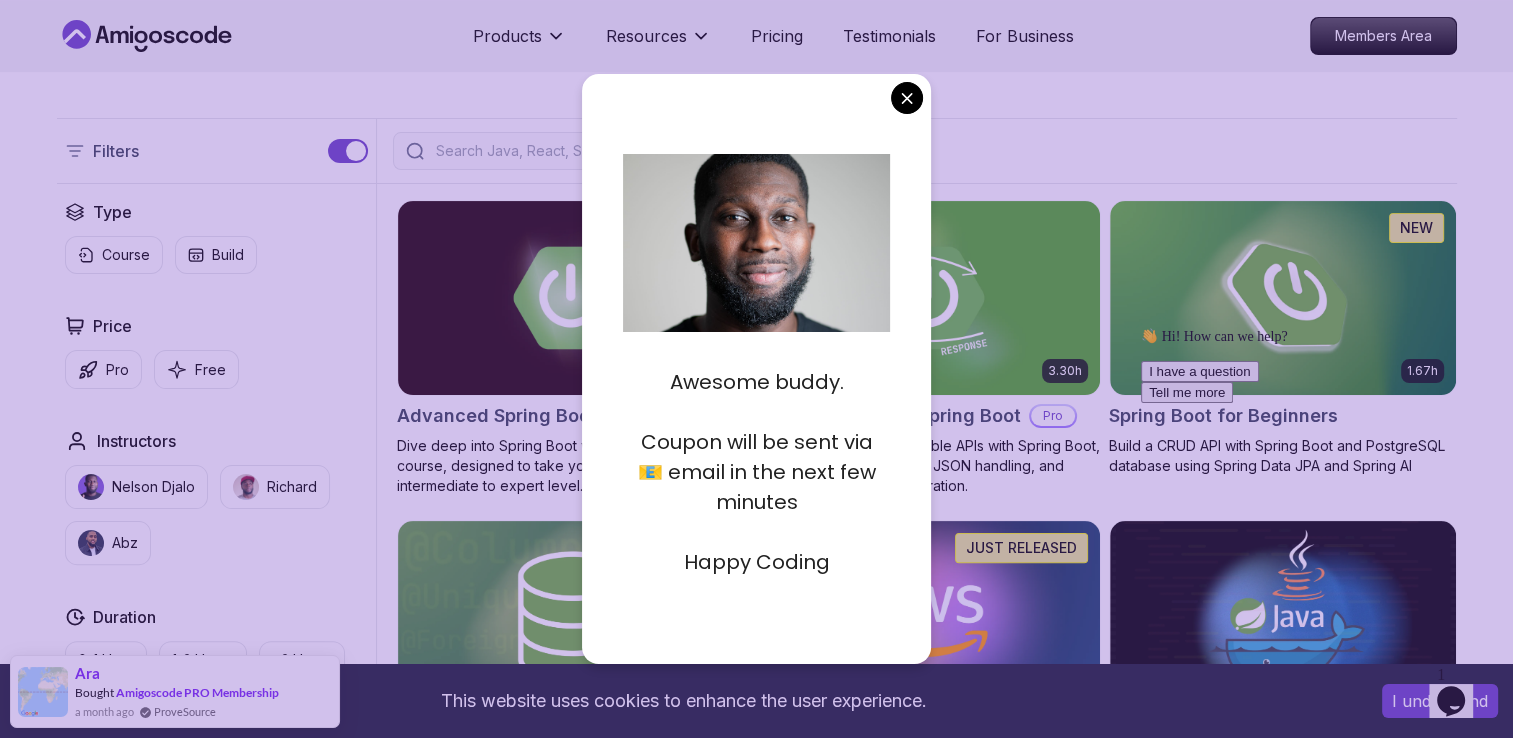 click on "This website uses cookies to enhance the user experience. I understand Products Resources Pricing Testimonials For Business Members Area Products Resources Pricing Testimonials For Business Members Area spring-boot Spring Boot Courses for Building Scalable Java Applications Learn to build production-grade Java applications using Spring Boot. Includes REST APIs, database integration, testing, and deployment. Filters Filters Type Course Build Price Pro Free Instructors Nelson Djalo Richard Abz Duration 0-1 Hour 1-3 Hours +3 Hours Track Front End Back End Dev Ops Full Stack Level Junior Mid-level Senior 5.18h Advanced Spring Boot Pro Dive deep into Spring Boot with our advanced course, designed to take your skills from intermediate to expert level. 3.30h Building APIs with Spring Boot Pro Learn to build robust, scalable APIs with Spring Boot, mastering REST principles, JSON handling, and embedded server configuration. 1.67h NEW Spring Boot for Beginners 6.65h NEW Spring Data JPA Pro 2.73h JUST RELEASED Pro 1.45h" at bounding box center [756, 1233] 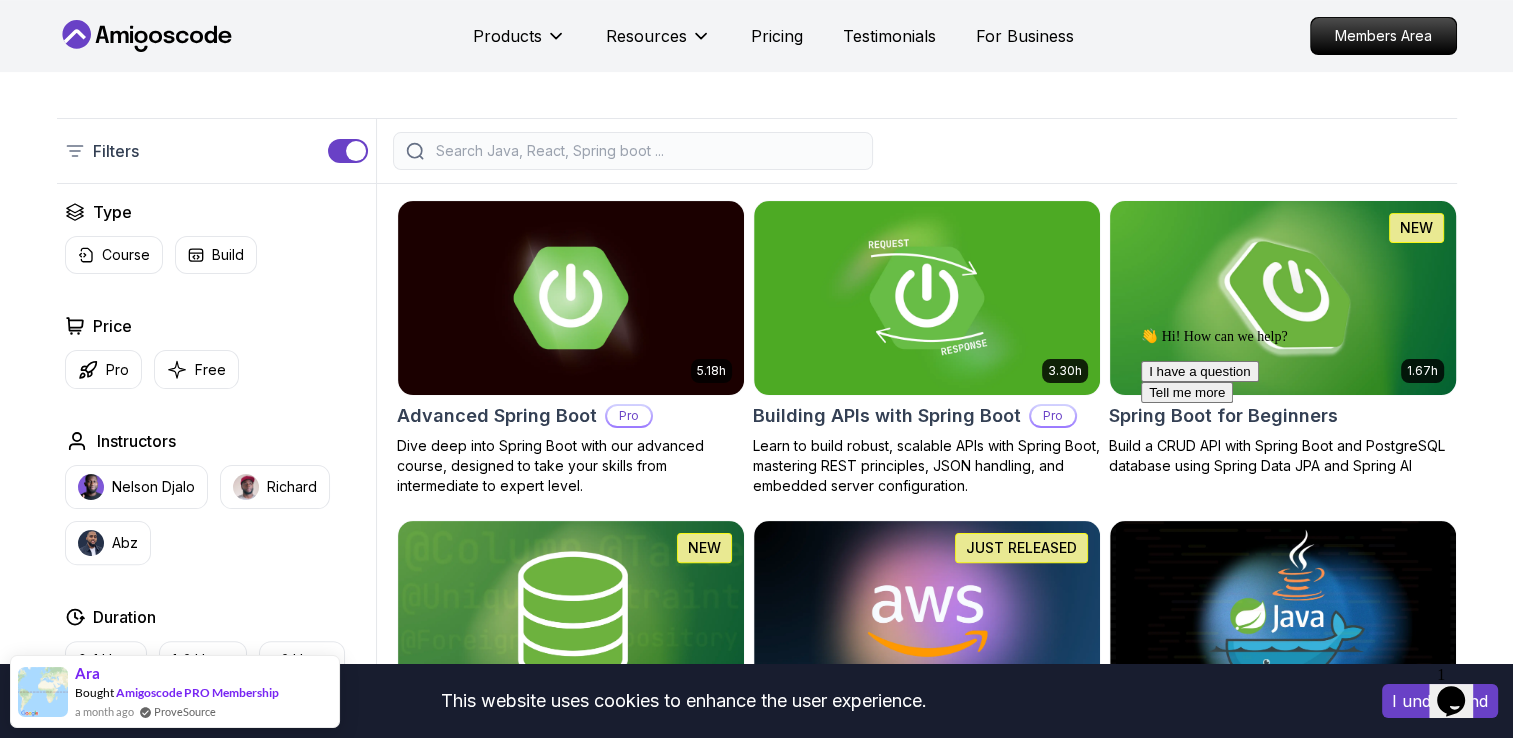 click at bounding box center (1282, 297) 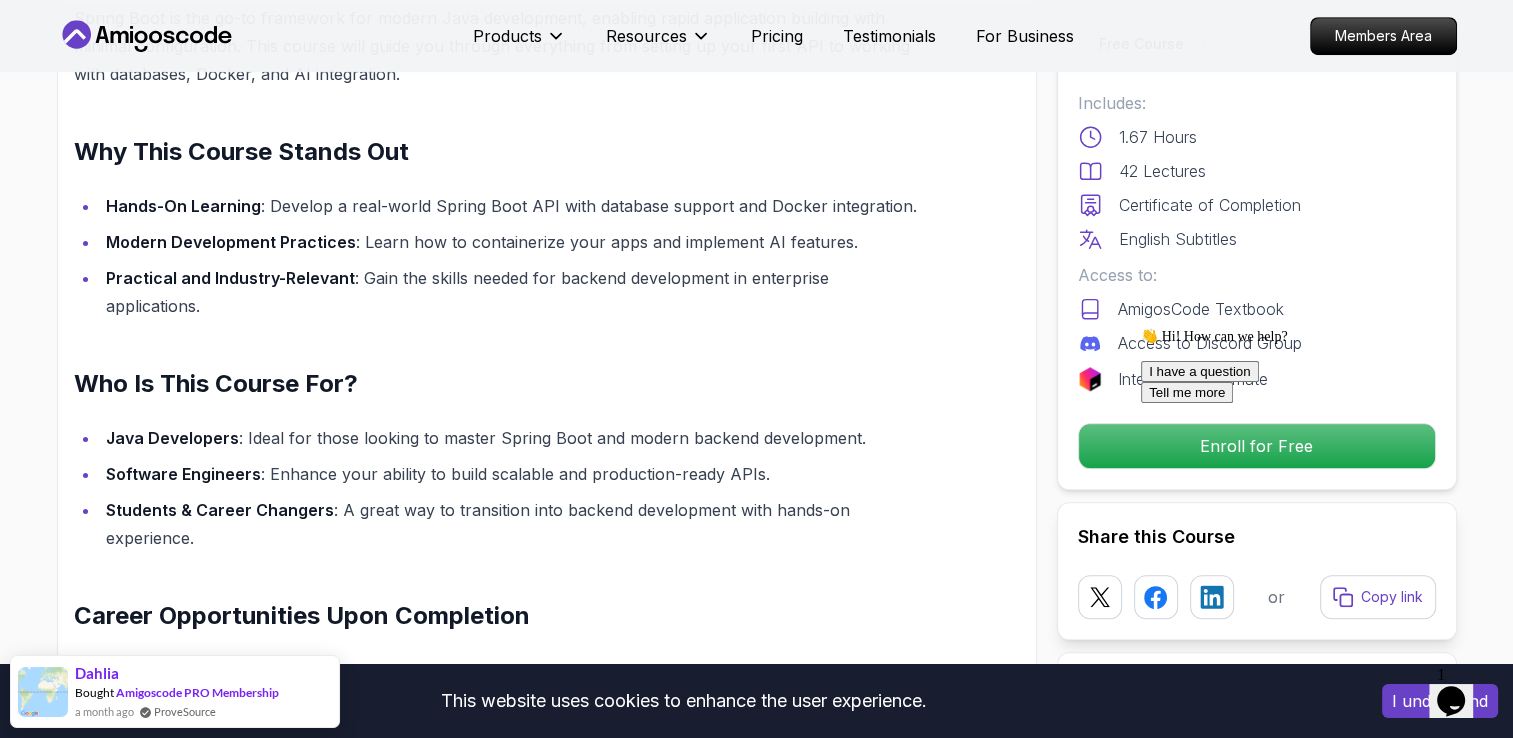 scroll, scrollTop: 1400, scrollLeft: 0, axis: vertical 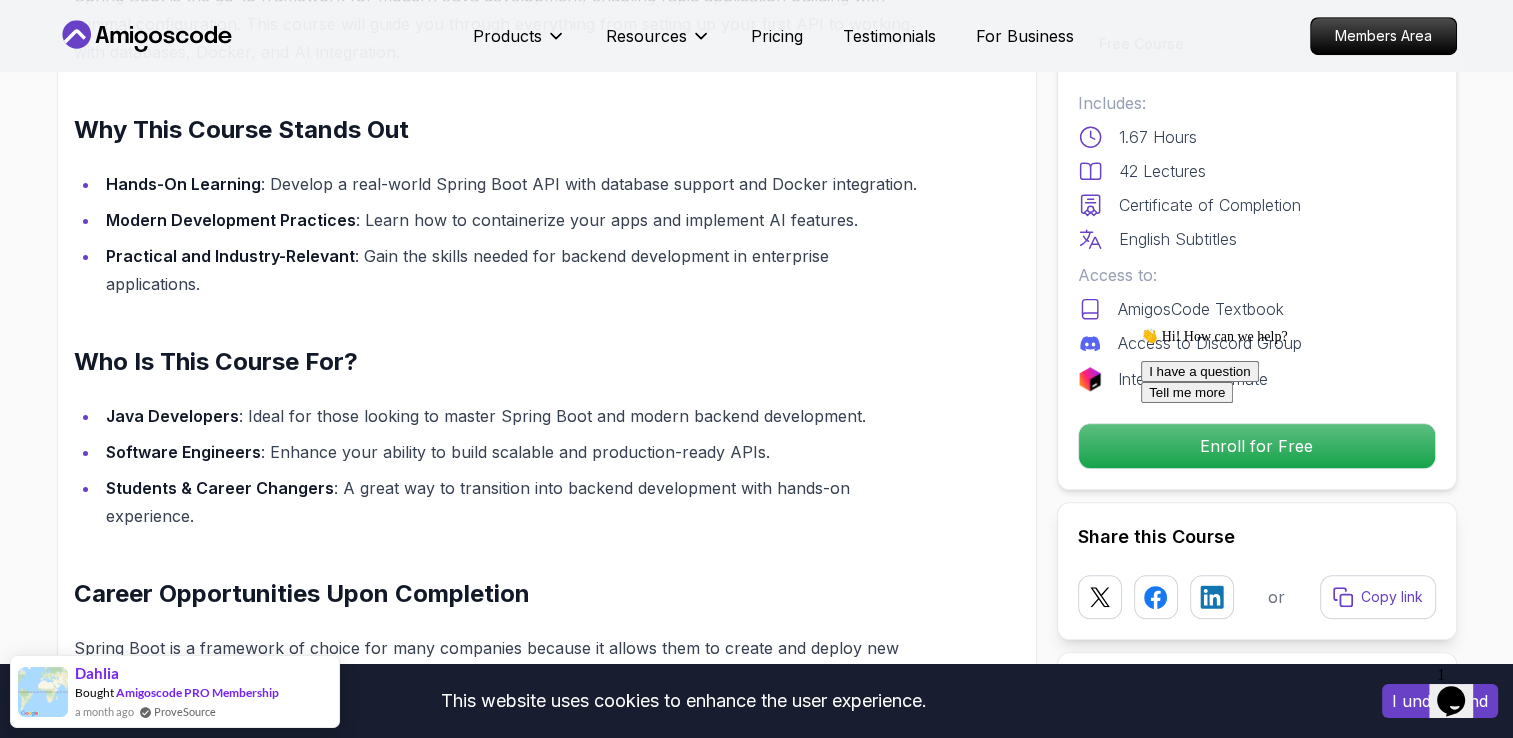 click on "👋 Hi! How can we help? I have a question Tell me more" at bounding box center [1321, 365] 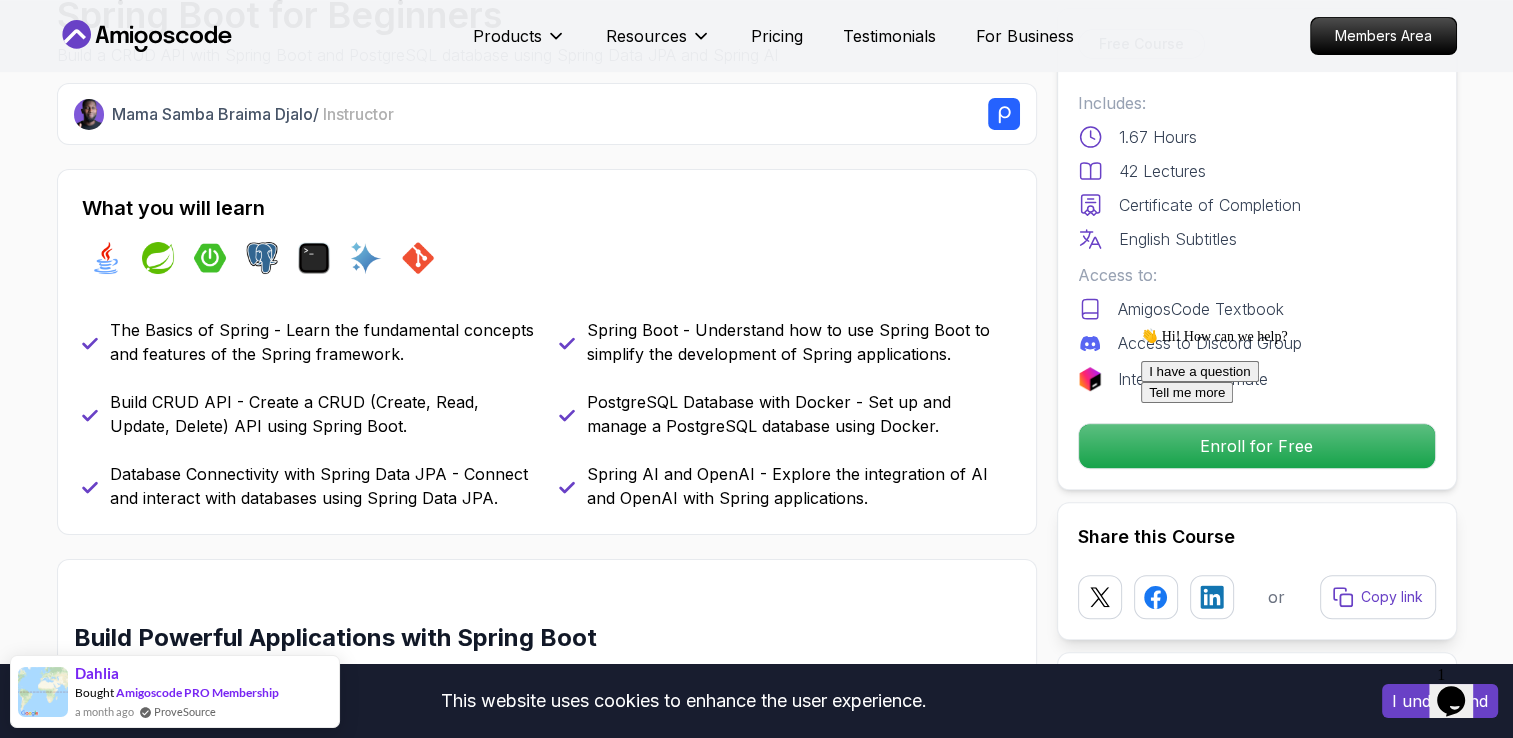 scroll, scrollTop: 700, scrollLeft: 0, axis: vertical 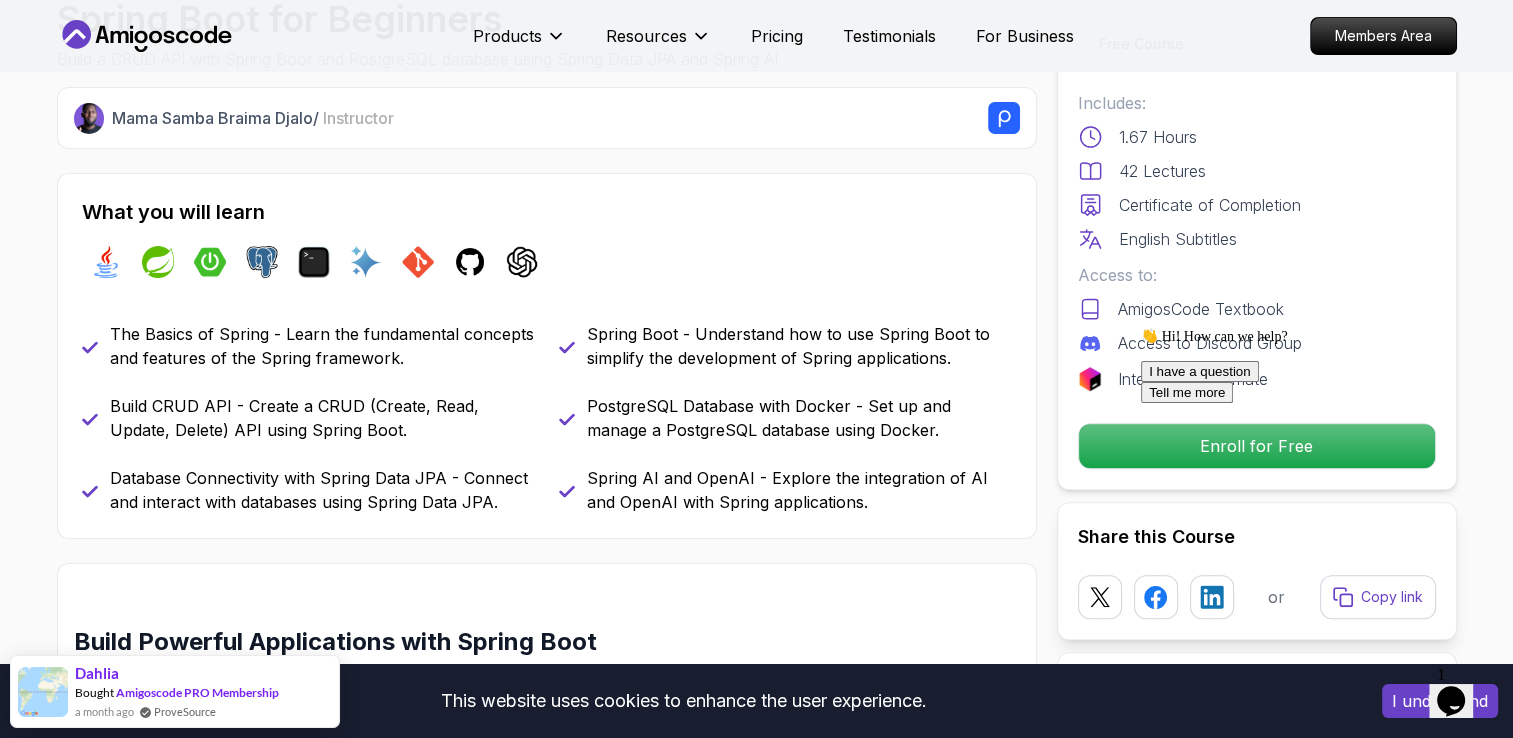 click at bounding box center [1321, 328] 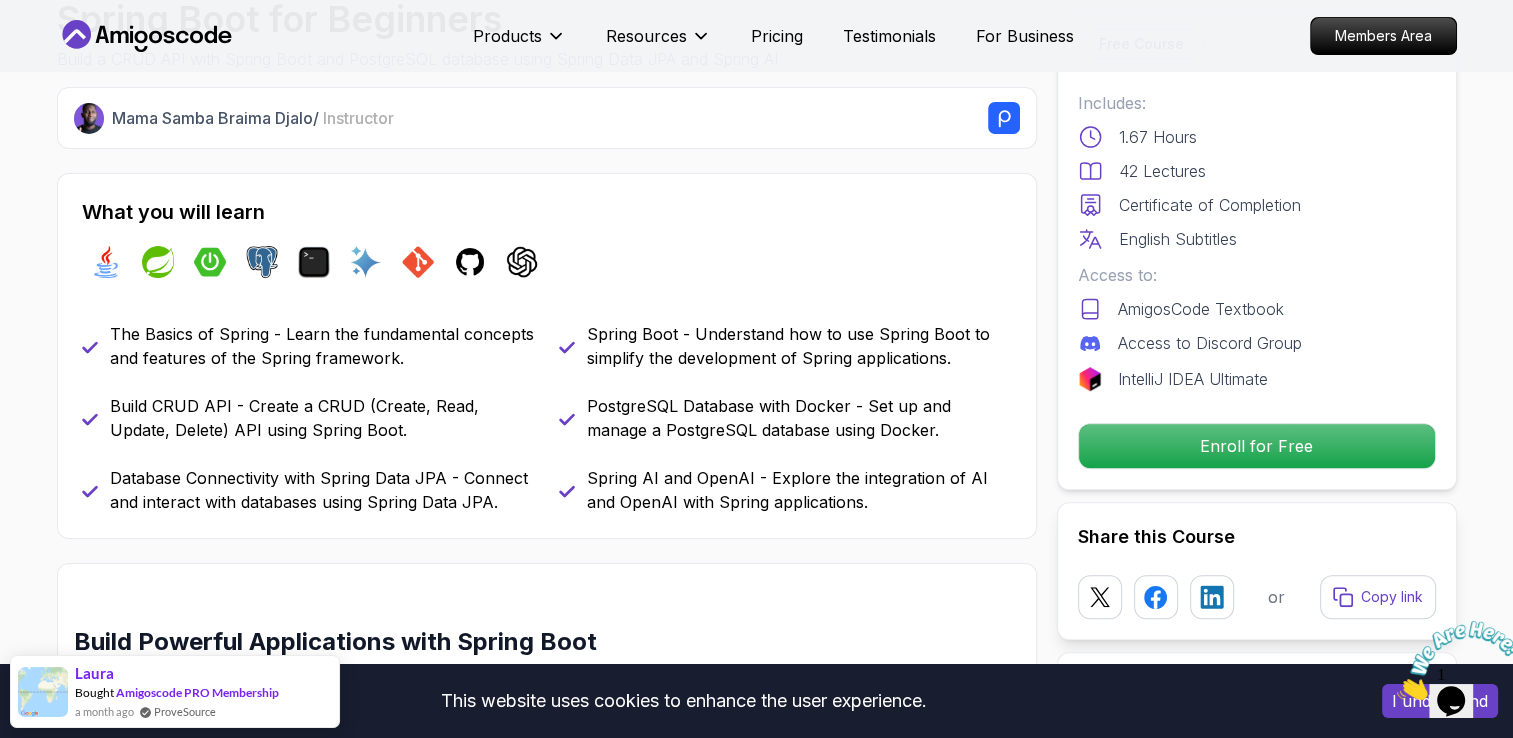 scroll, scrollTop: 200, scrollLeft: 0, axis: vertical 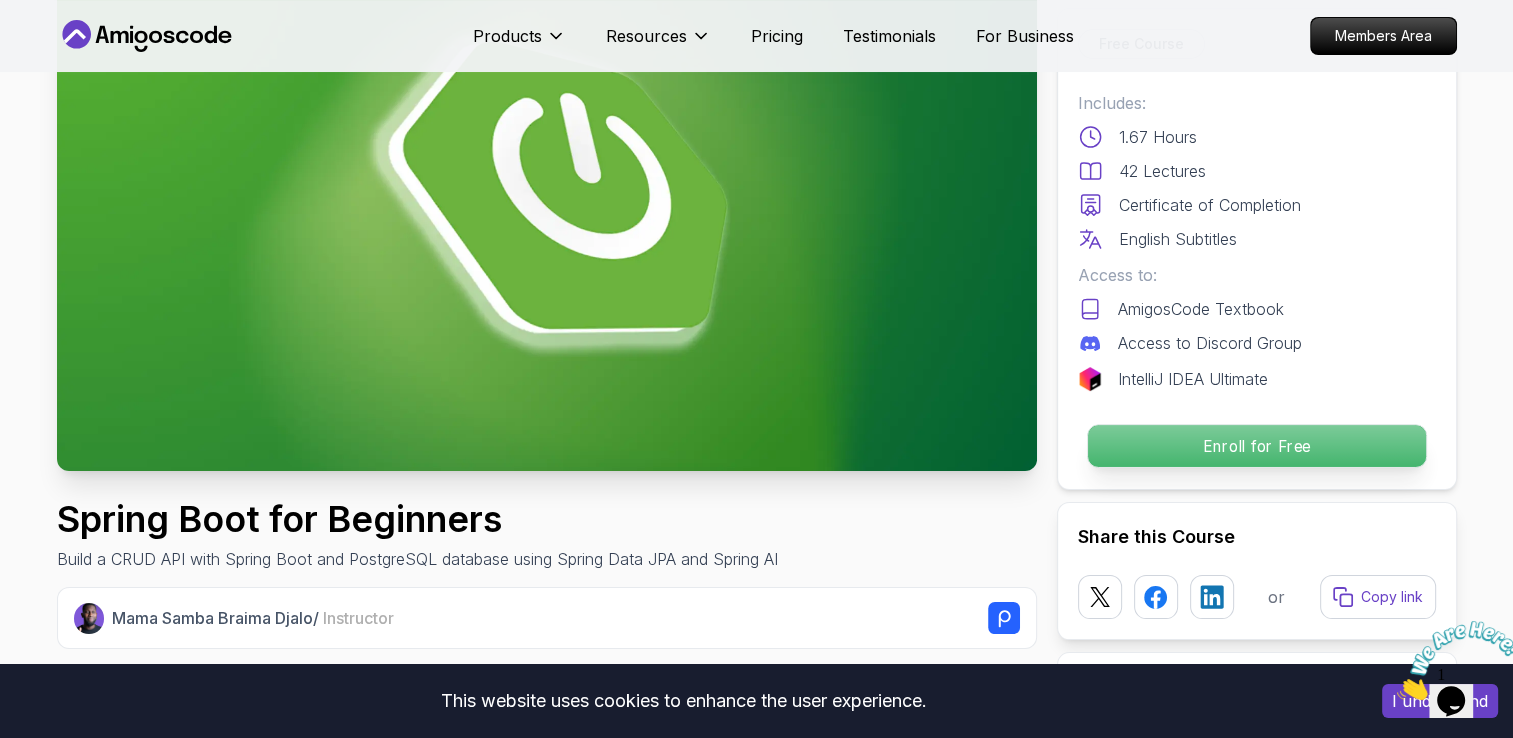 click on "Enroll for Free" at bounding box center (1256, 446) 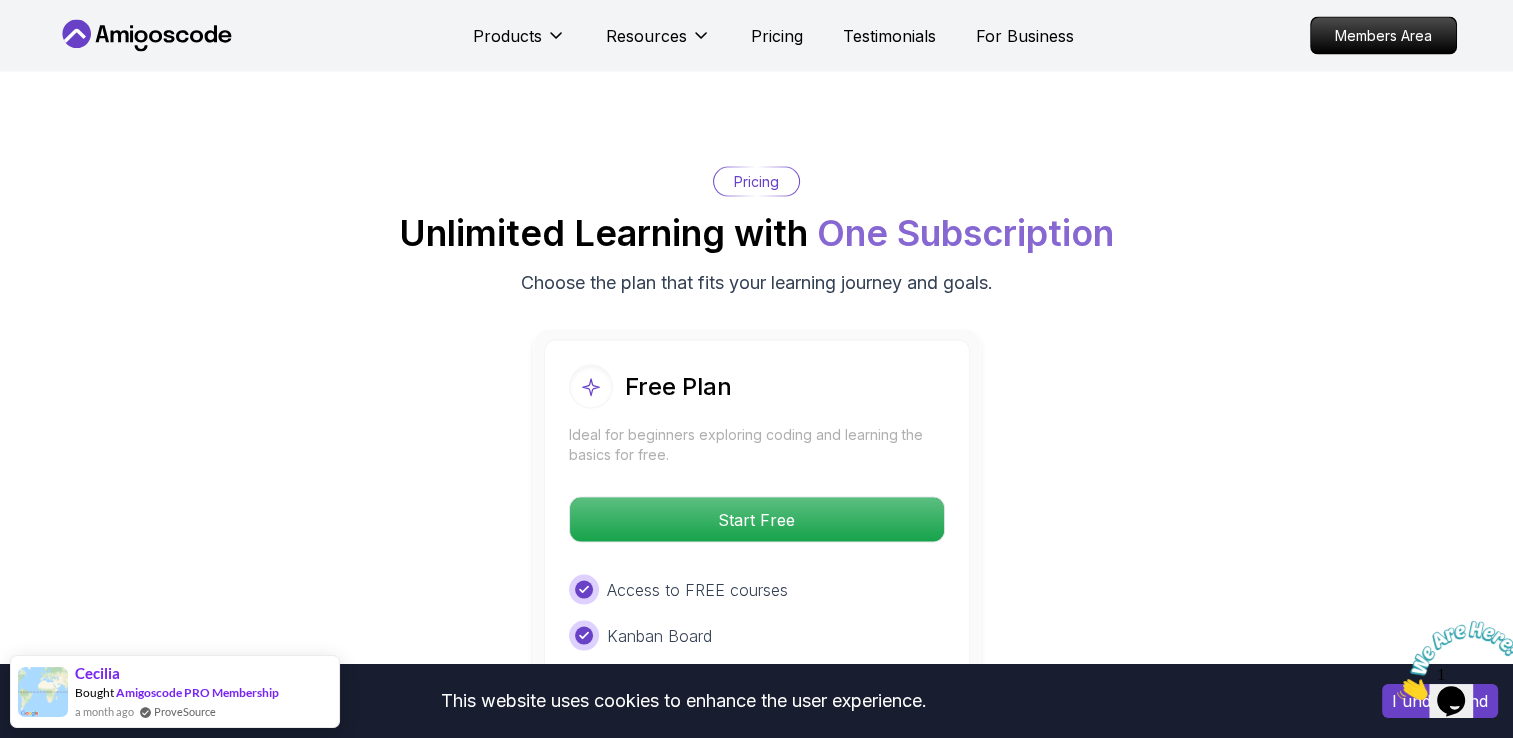 scroll, scrollTop: 3920, scrollLeft: 0, axis: vertical 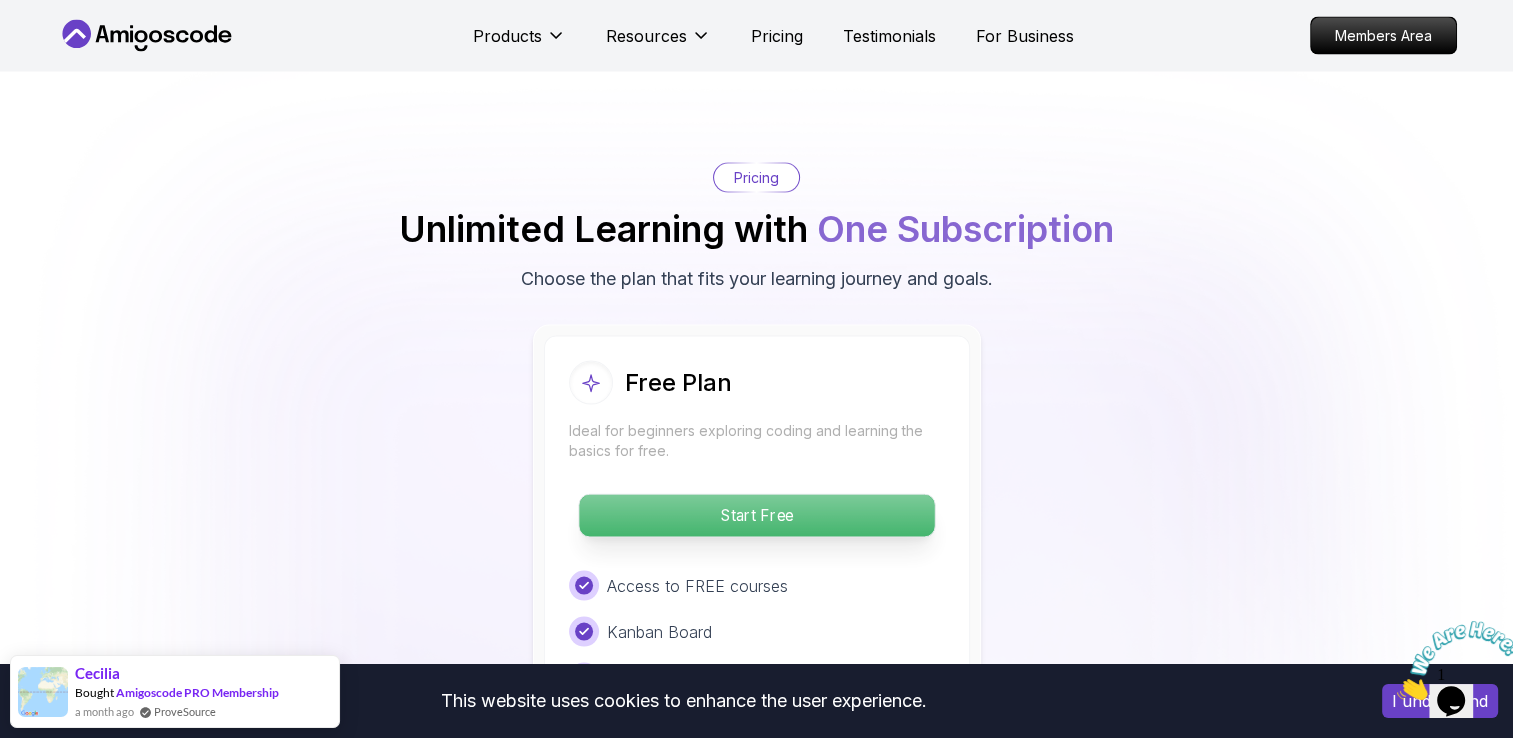 click on "Start Free" at bounding box center (756, 516) 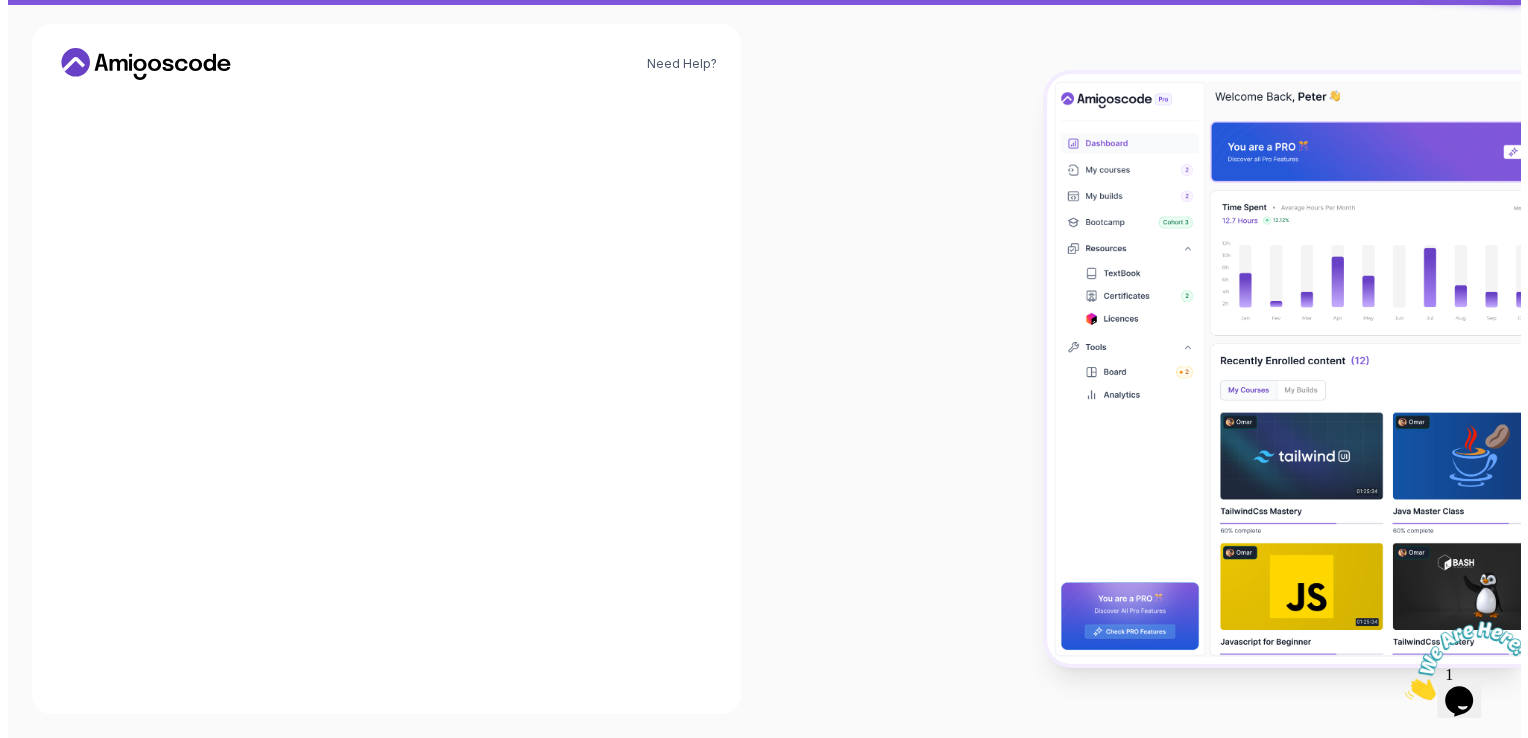 scroll, scrollTop: 0, scrollLeft: 0, axis: both 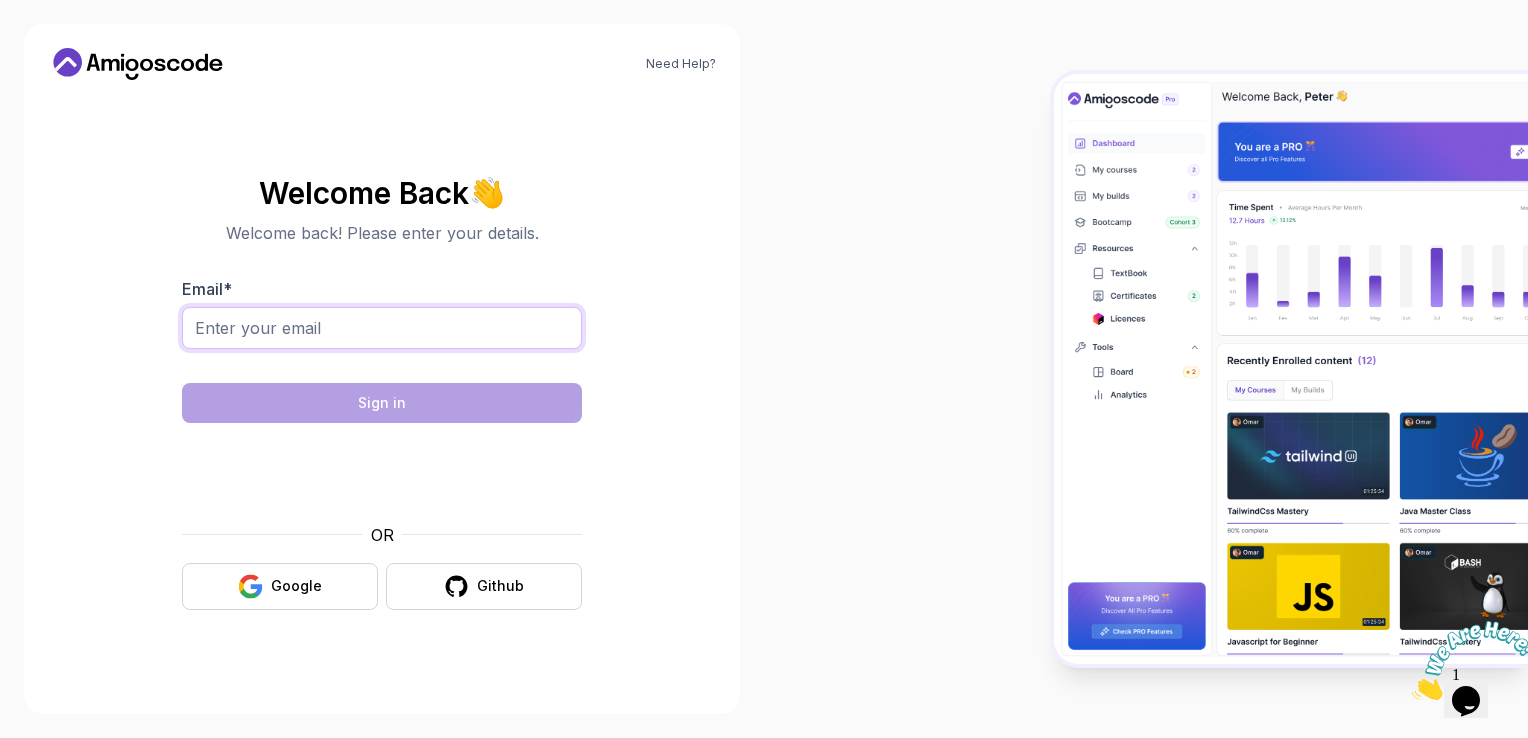 click on "Email *" at bounding box center (382, 328) 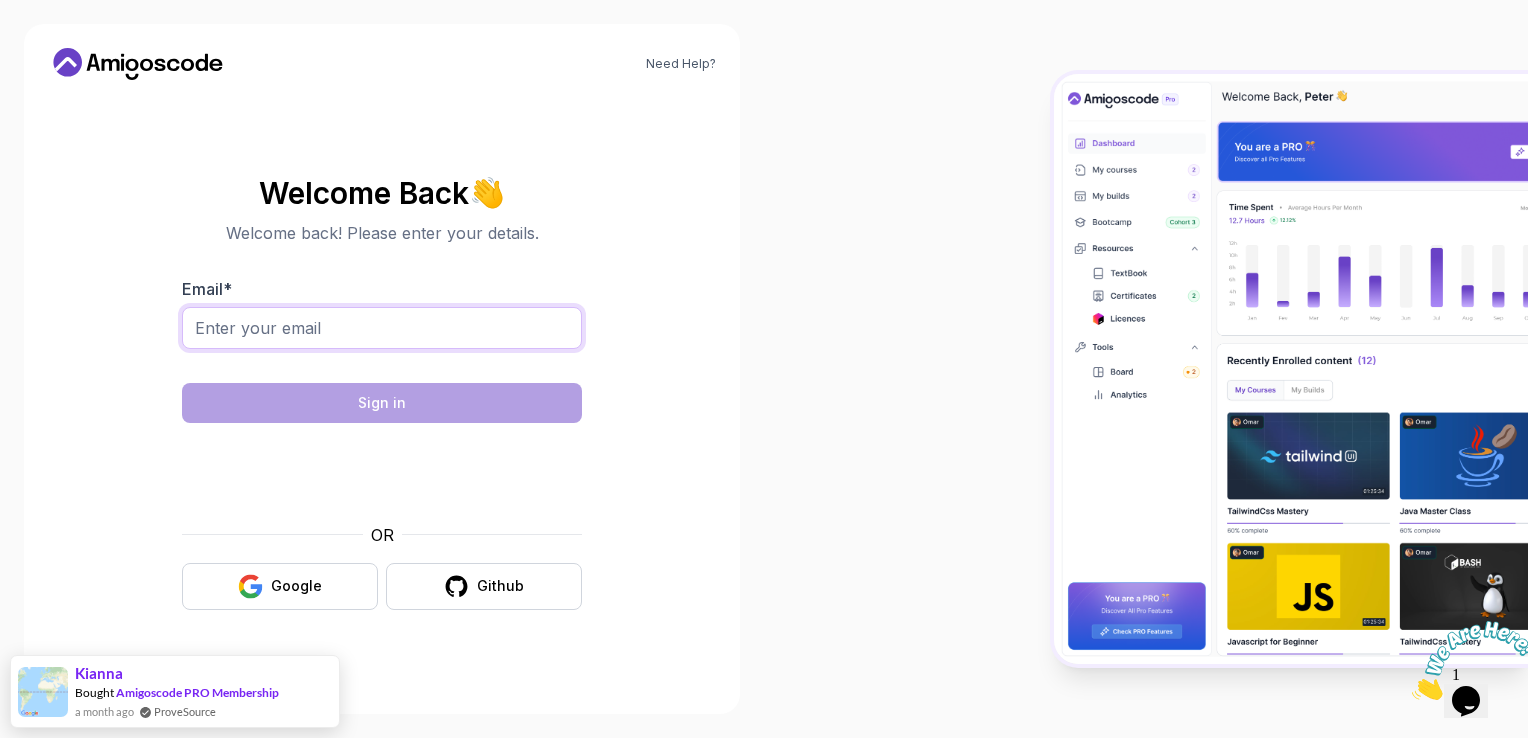 type on "bhanukirankumarreddy777@gmail.com" 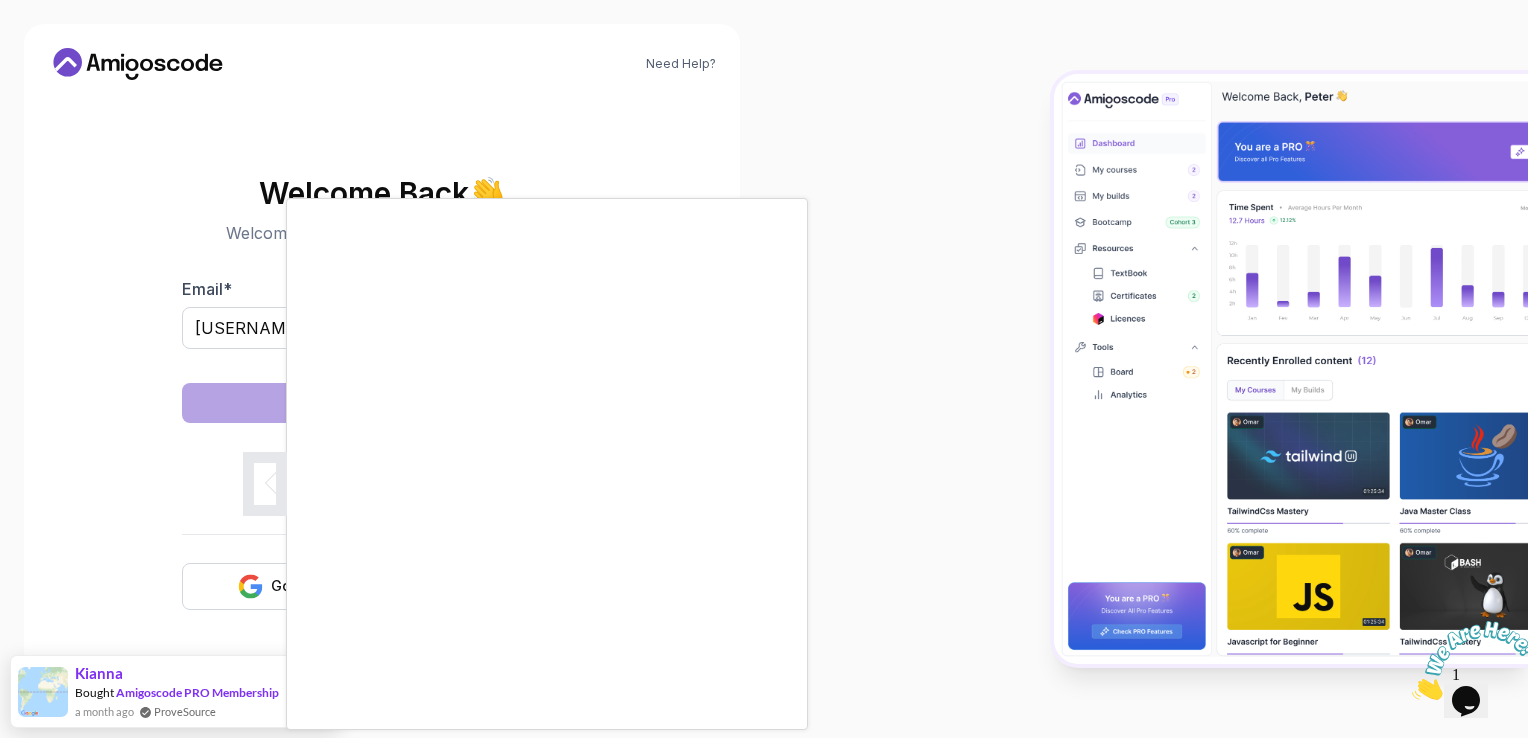 click at bounding box center (764, 369) 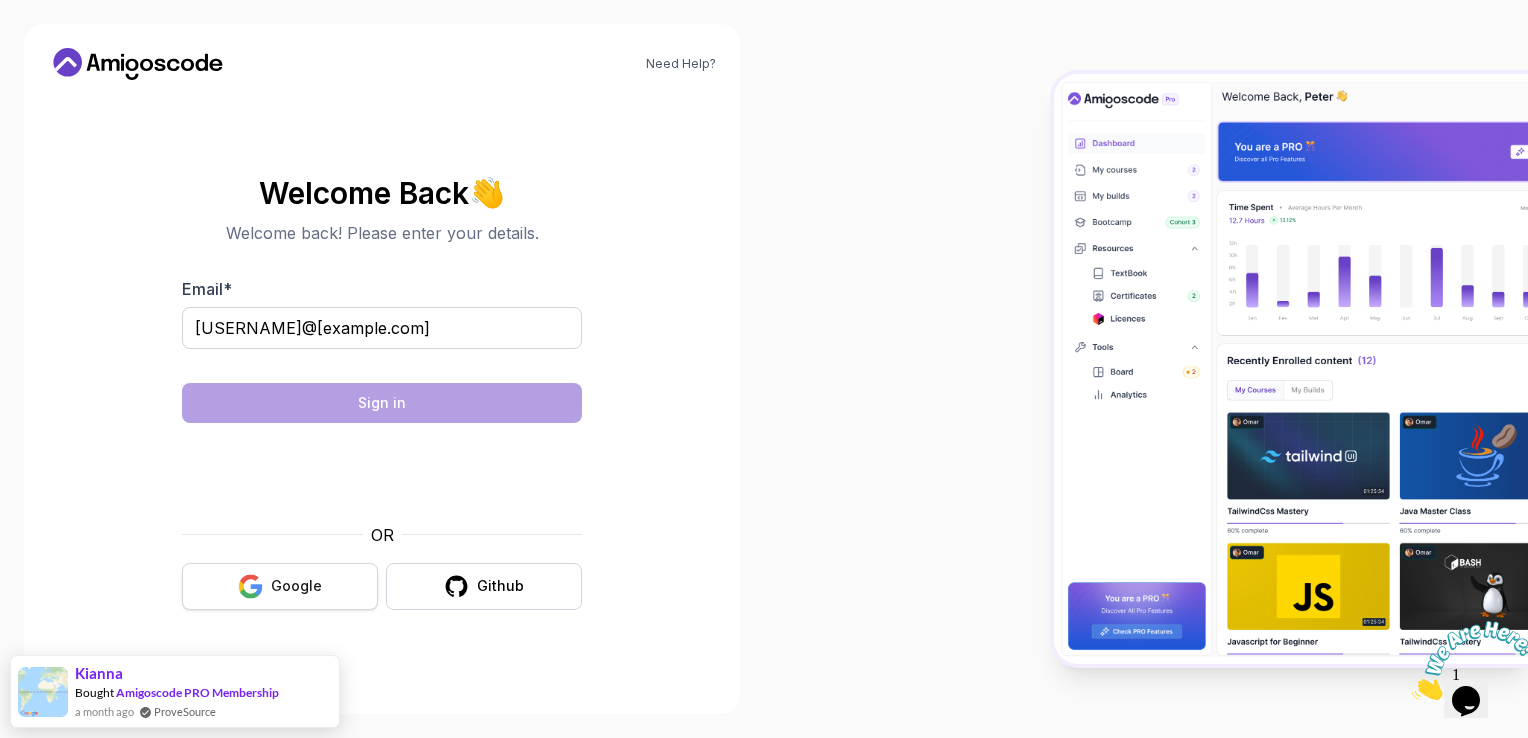 click on "Google" at bounding box center [296, 586] 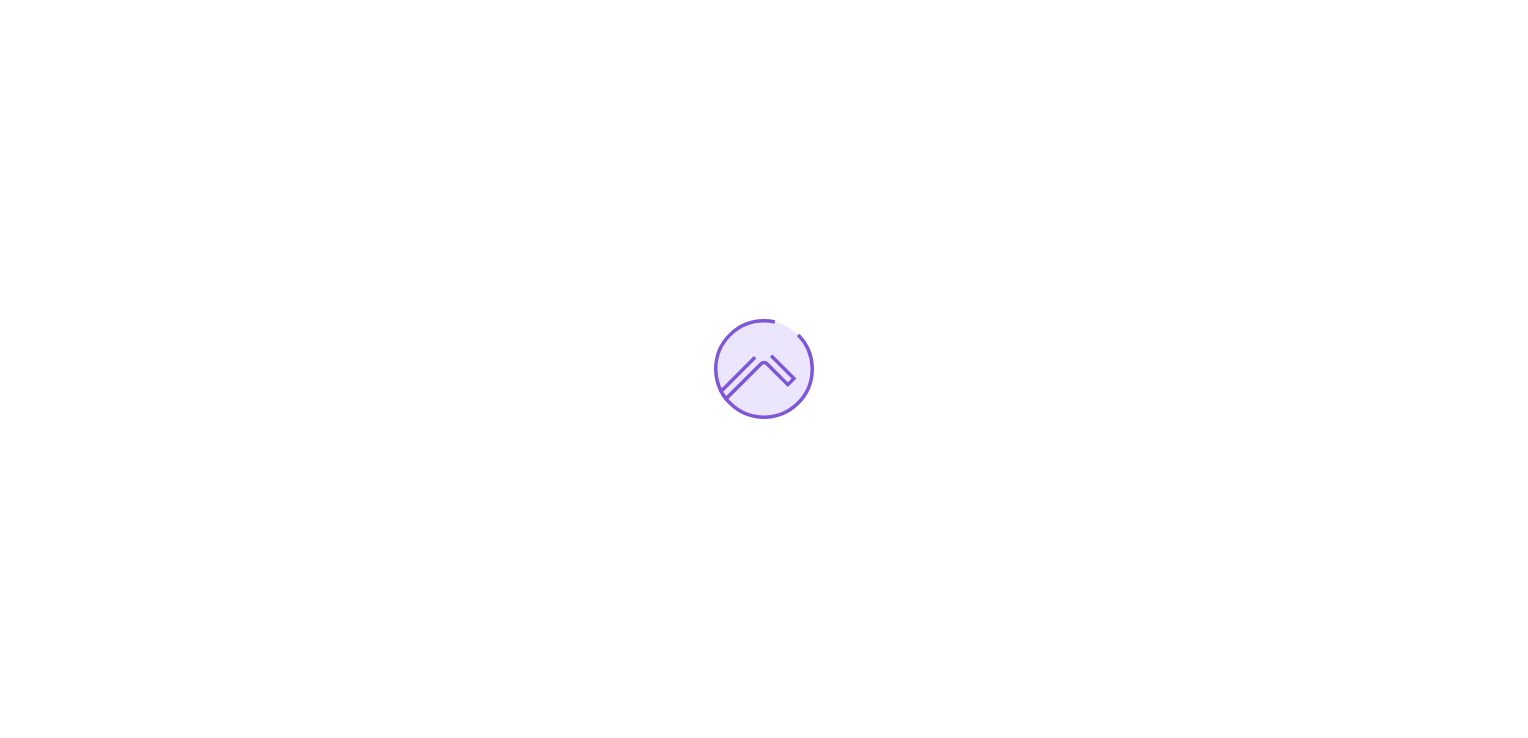 scroll, scrollTop: 0, scrollLeft: 0, axis: both 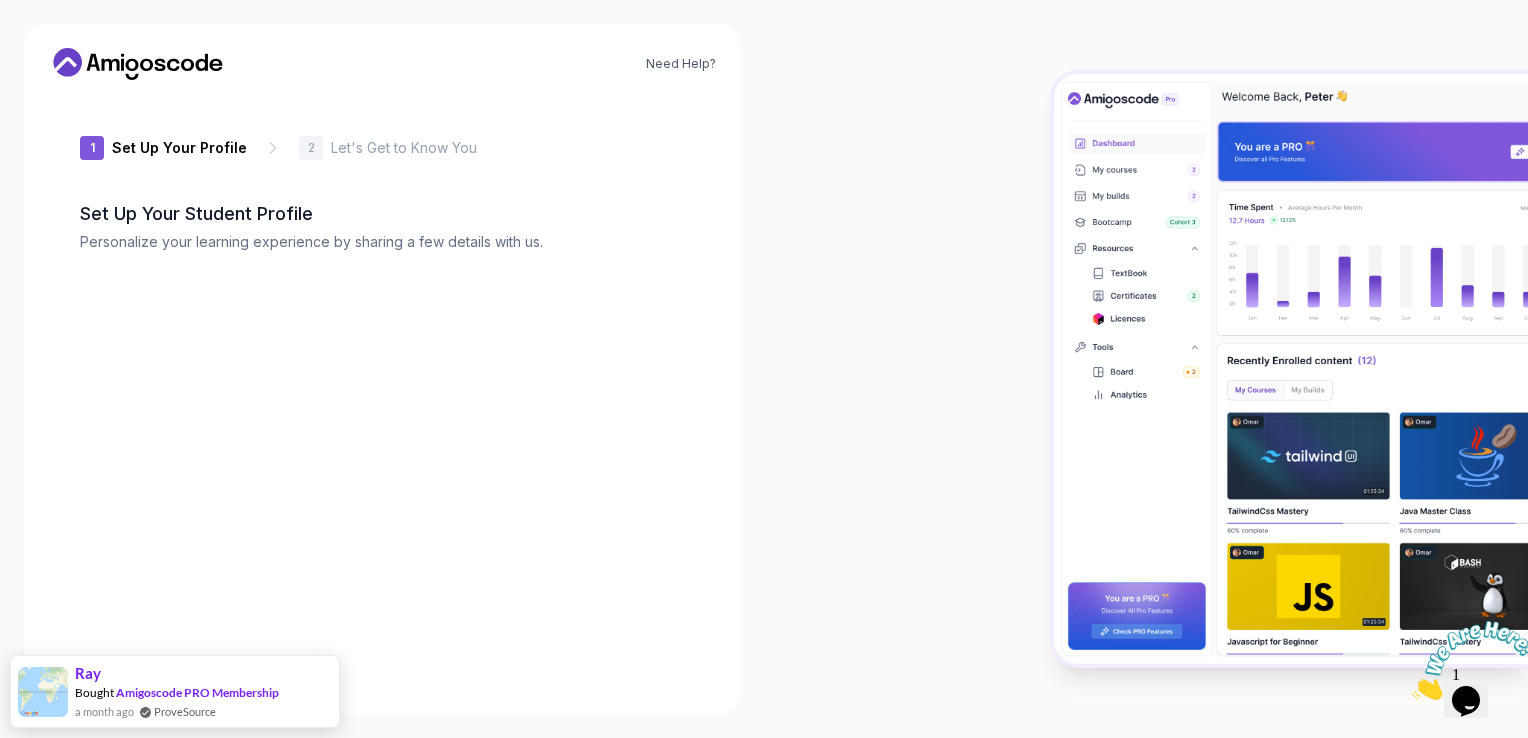 type on "[USERNAME]" 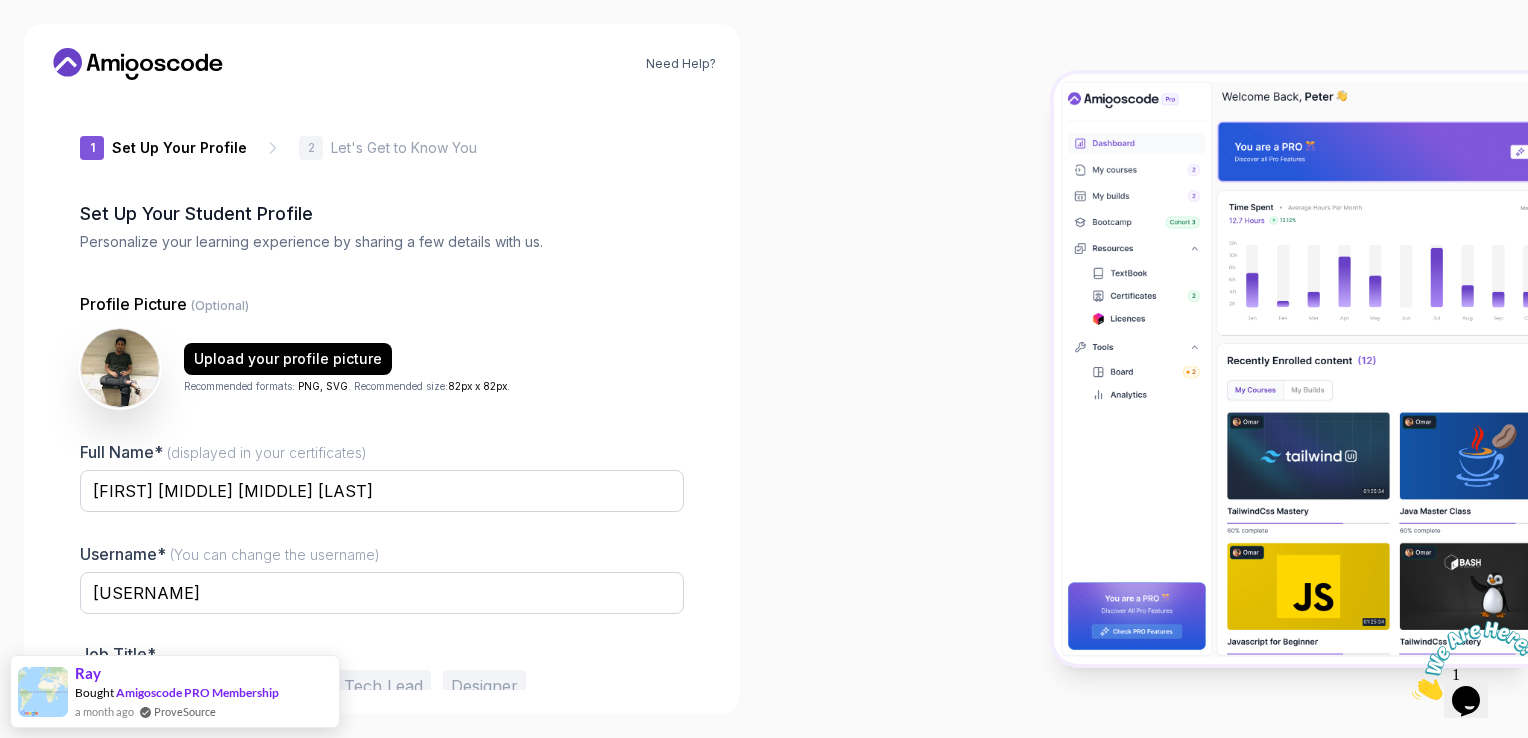 scroll, scrollTop: 95, scrollLeft: 0, axis: vertical 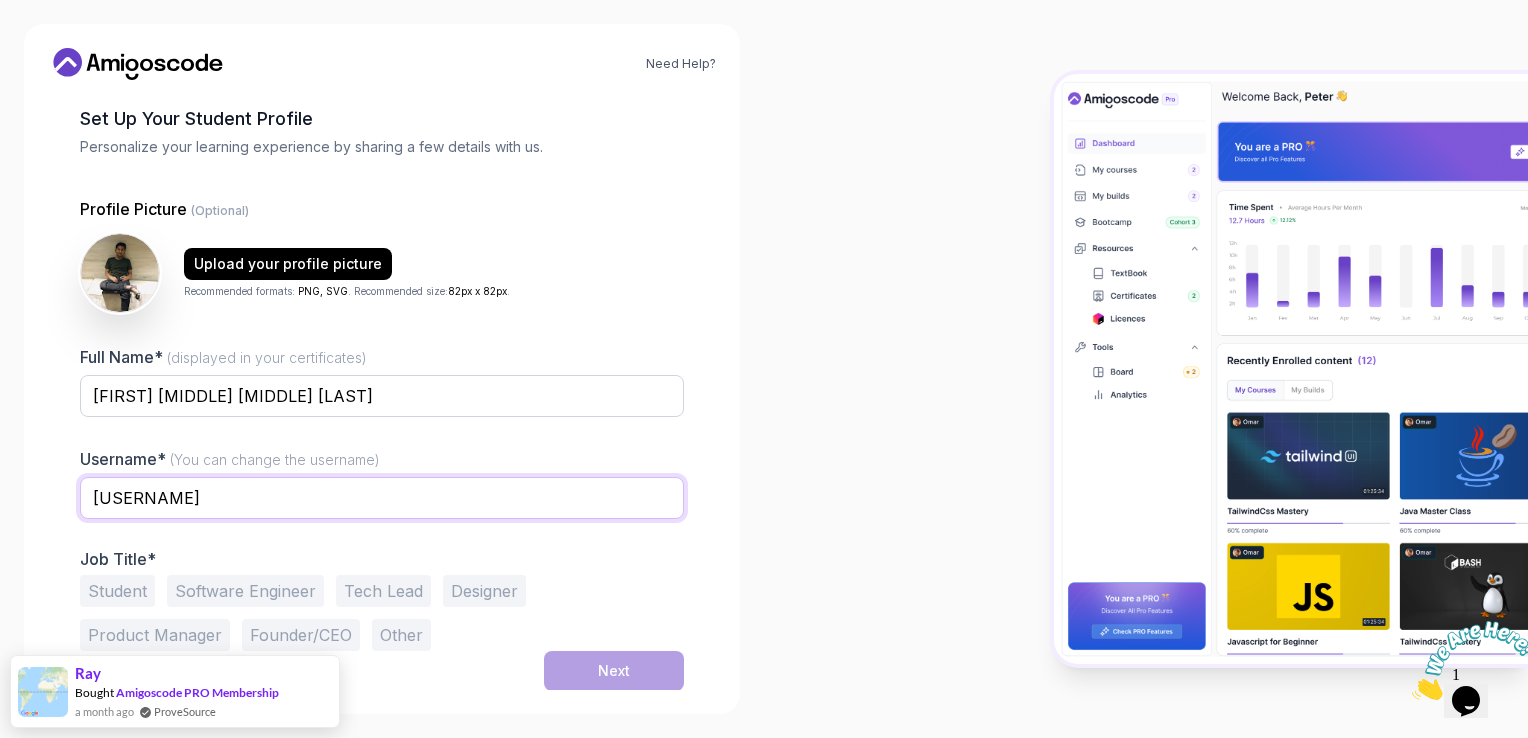drag, startPoint x: 280, startPoint y: 502, endPoint x: 55, endPoint y: 494, distance: 225.14218 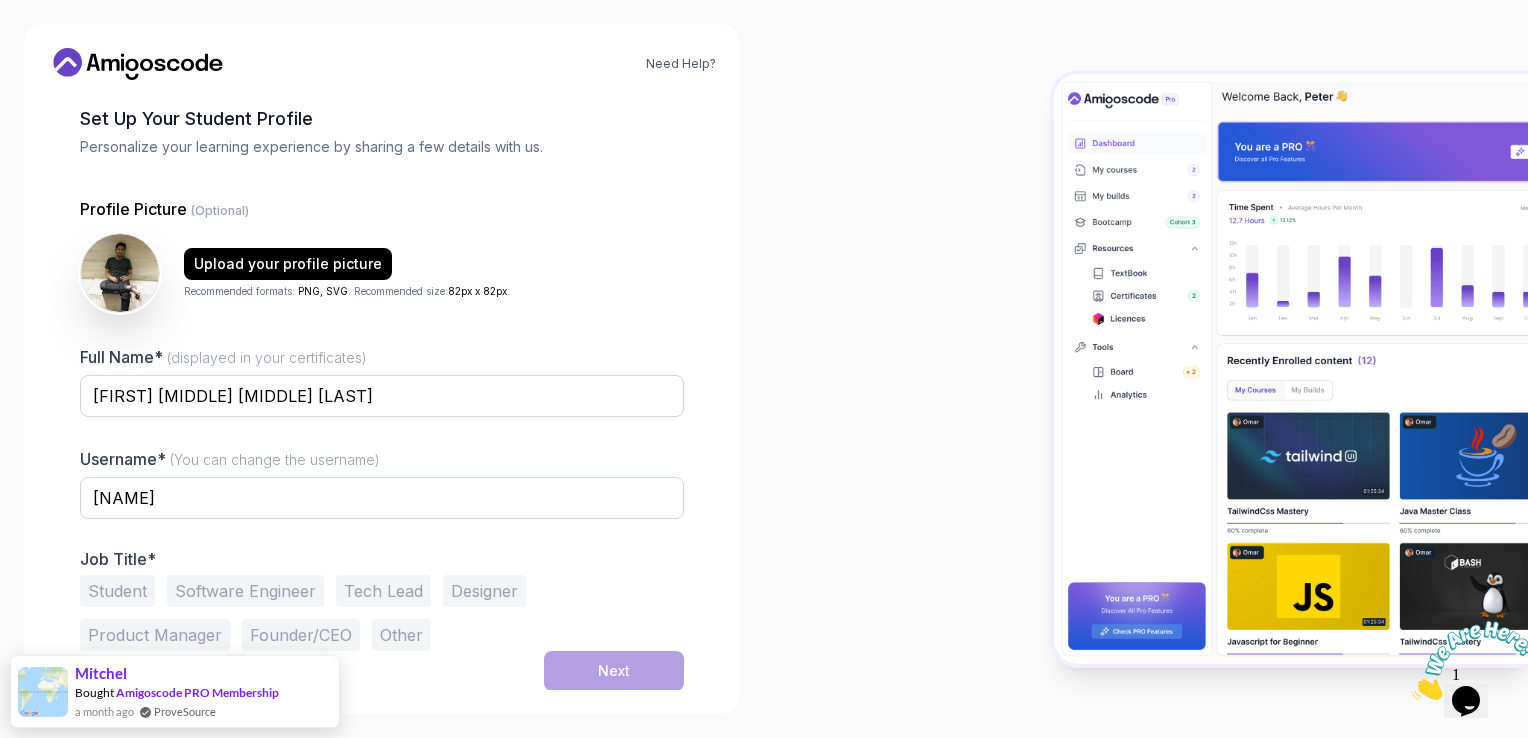 click on "Student" at bounding box center [117, 591] 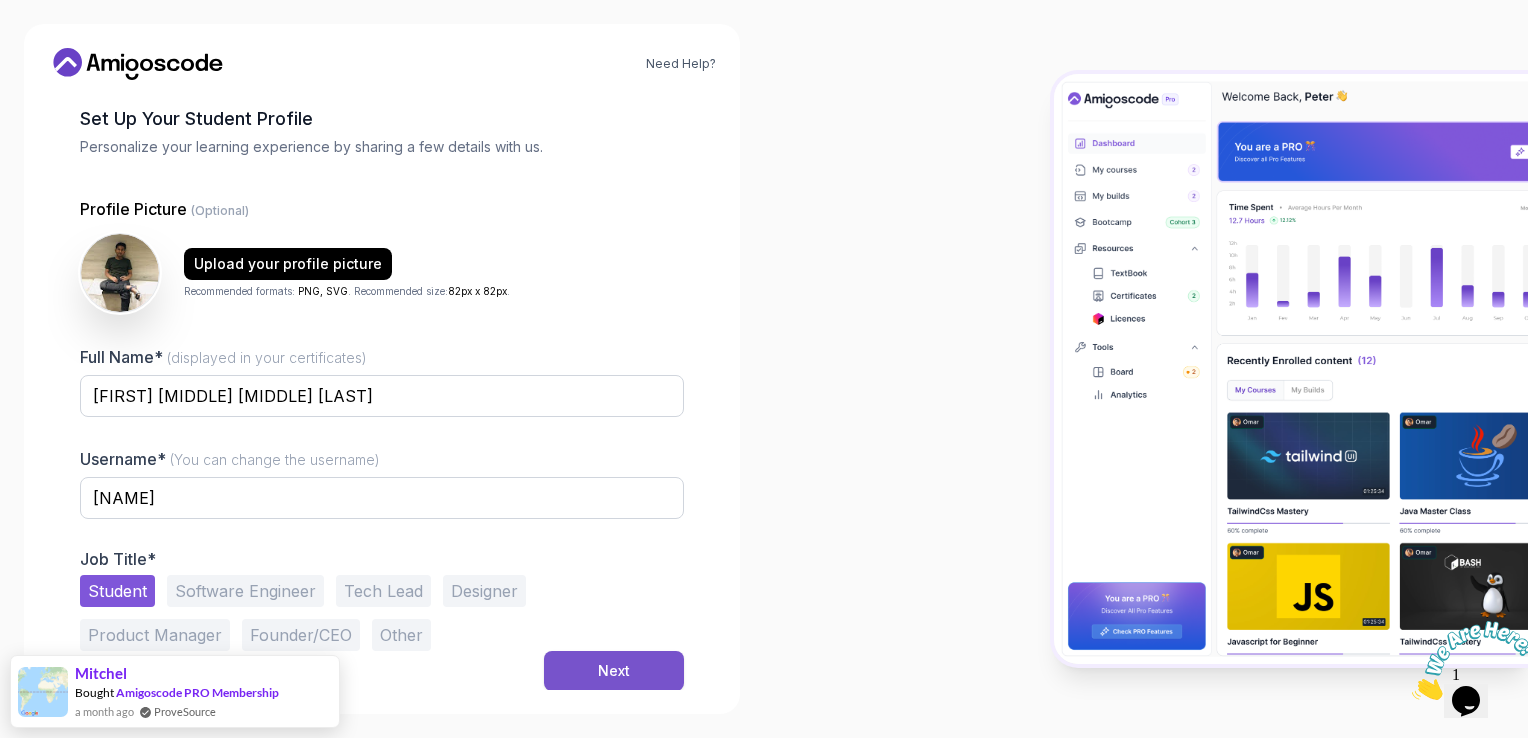 click on "Next" at bounding box center (614, 671) 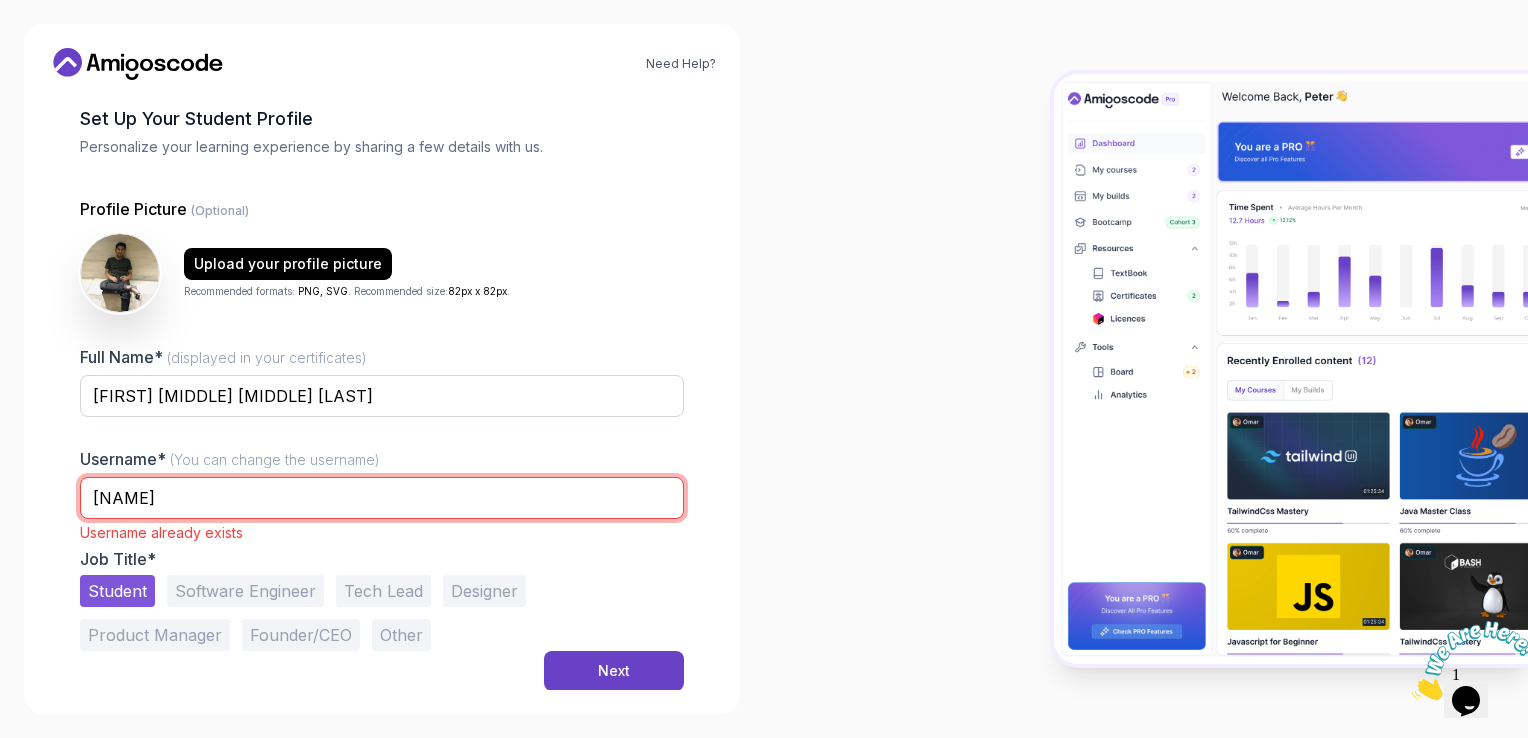 click on "[NAME]" at bounding box center (382, 498) 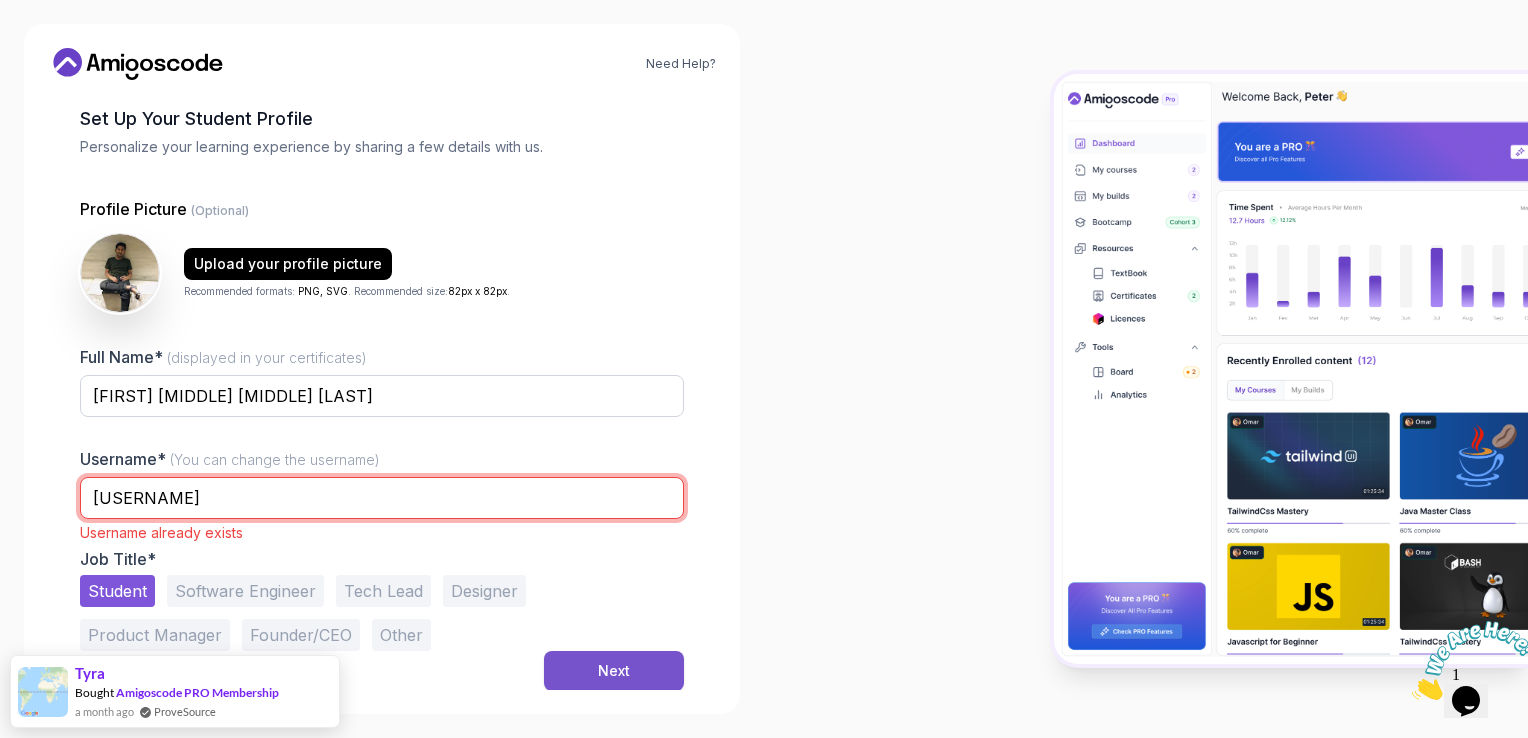 type on "[USERNAME]" 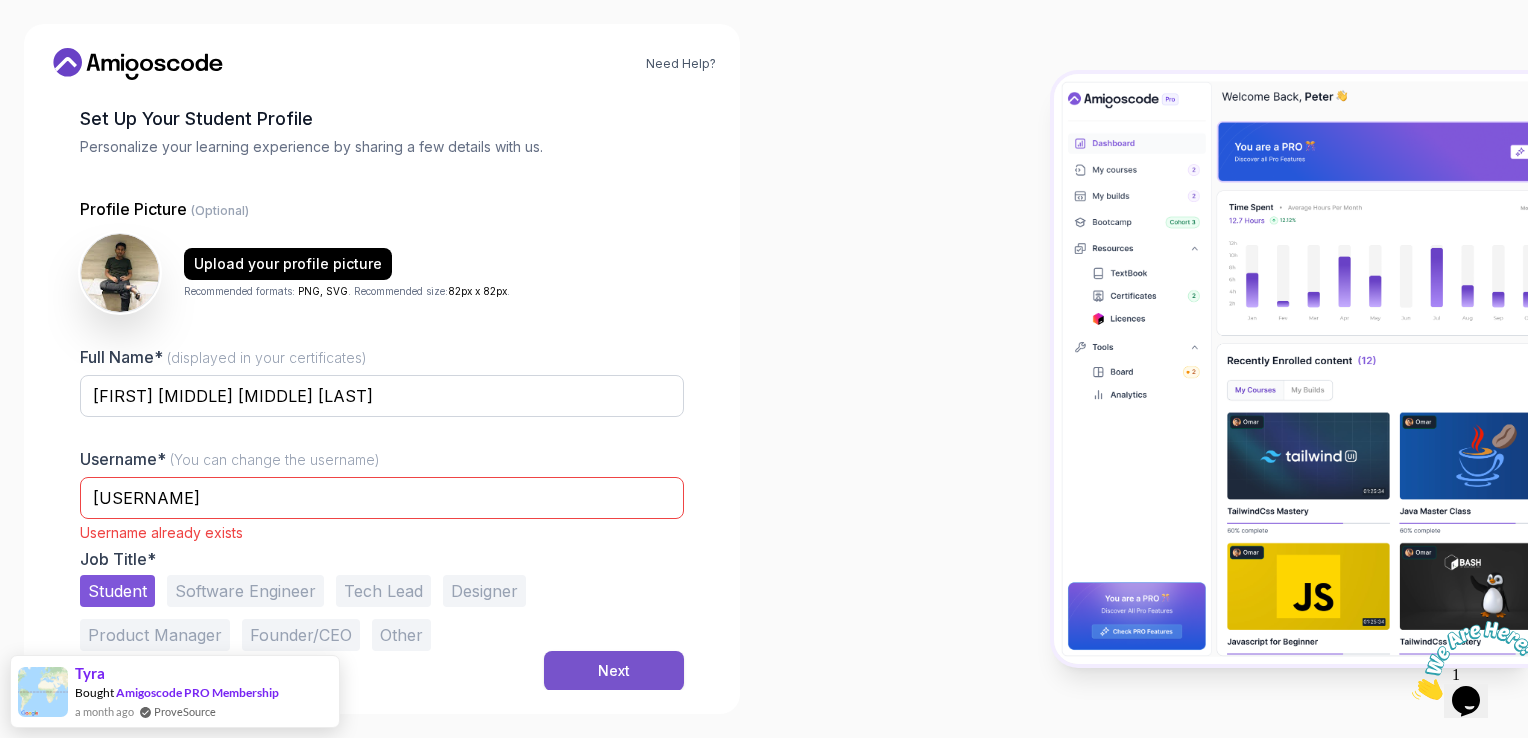 click on "Next" at bounding box center (614, 671) 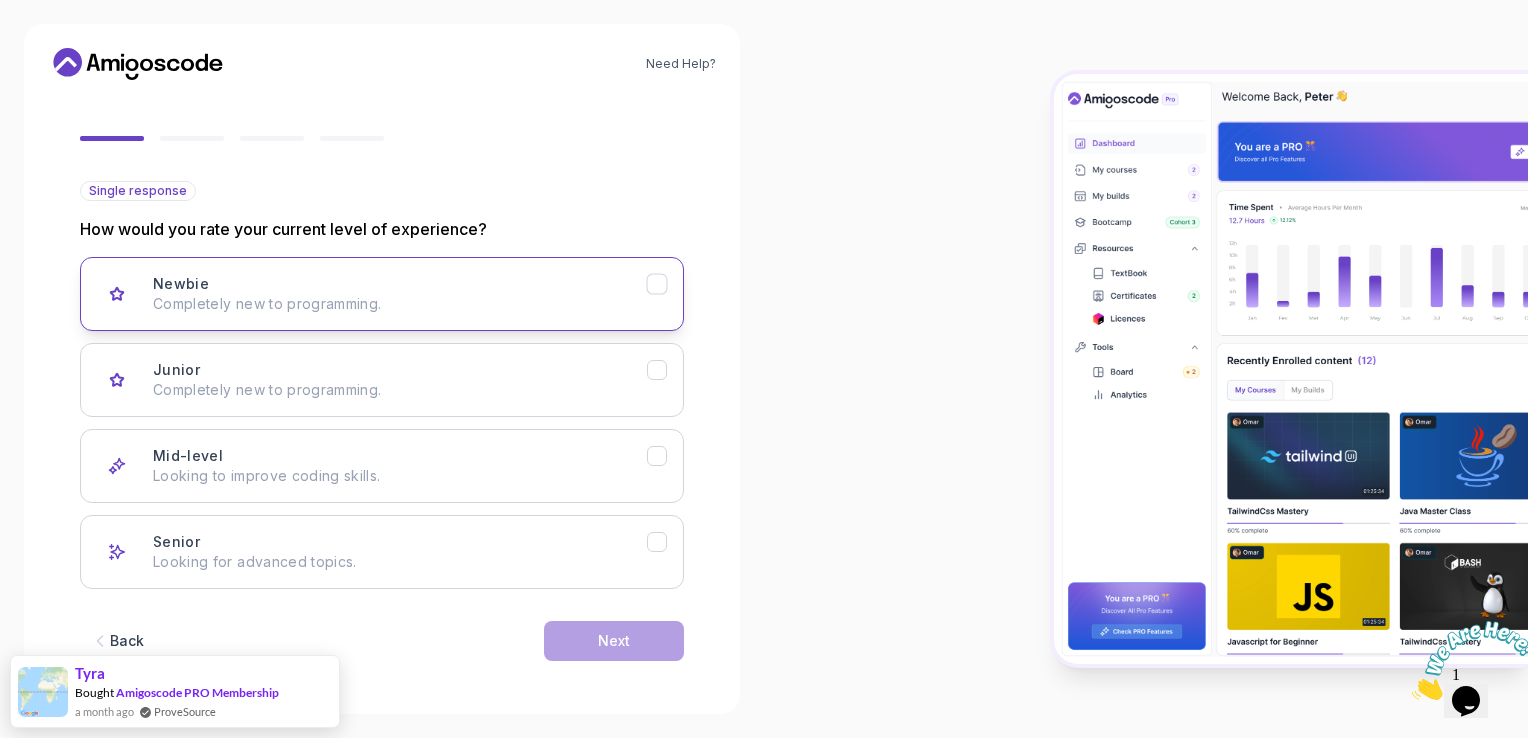 scroll, scrollTop: 156, scrollLeft: 0, axis: vertical 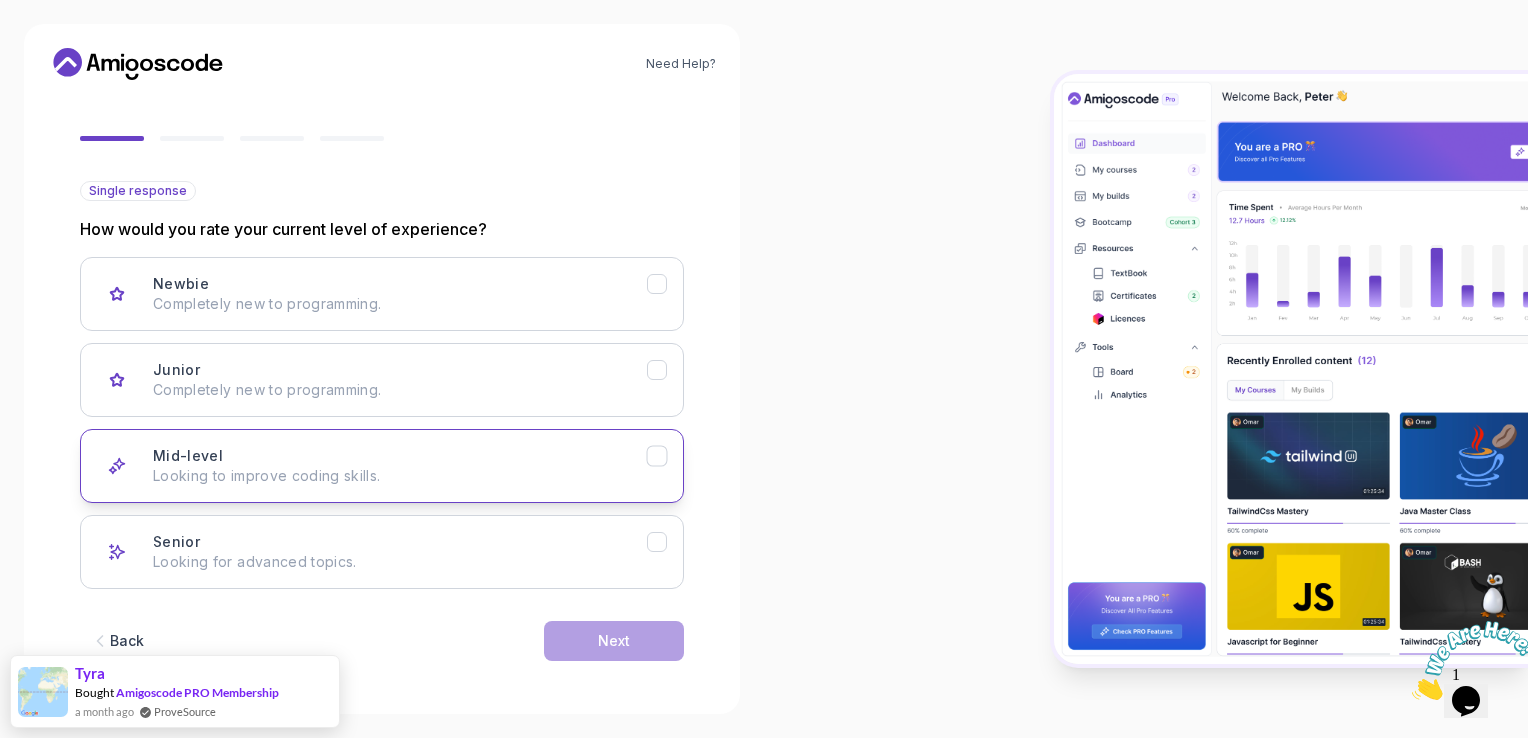 click on "Mid-level Looking to improve coding skills." at bounding box center (400, 466) 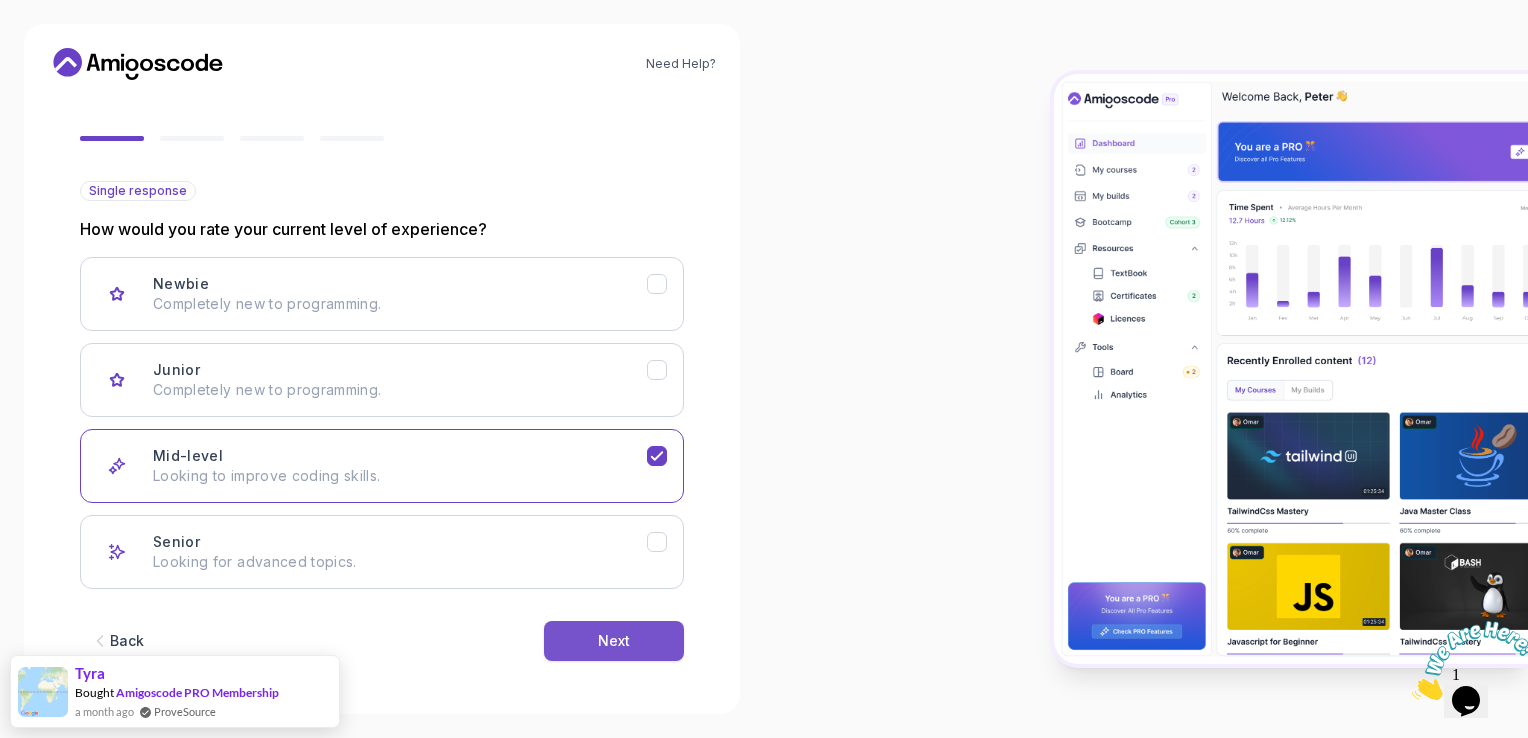 click on "Next" at bounding box center [614, 641] 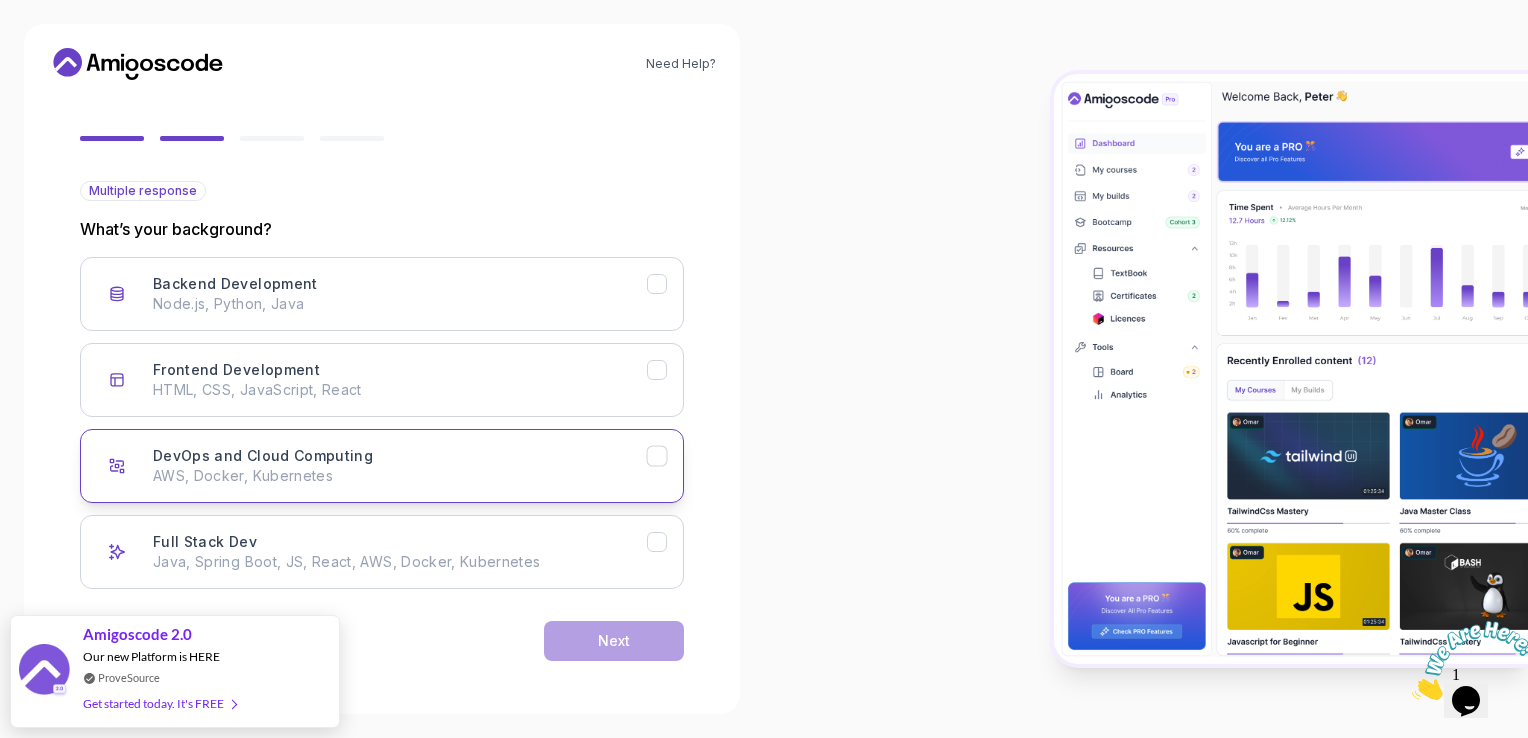 click on "DevOps and Cloud Computing AWS, Docker, Kubernetes" at bounding box center (400, 466) 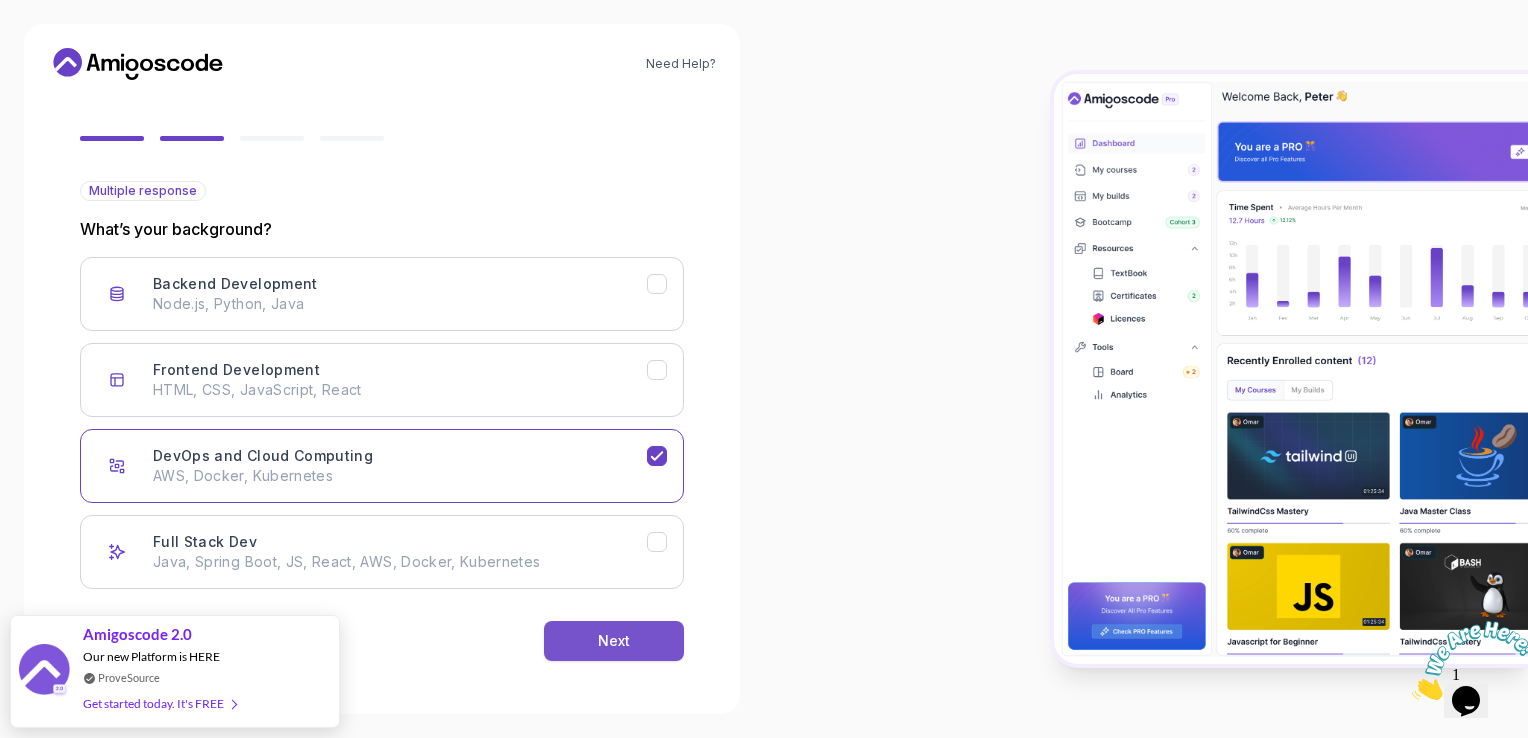 click on "Next" at bounding box center [614, 641] 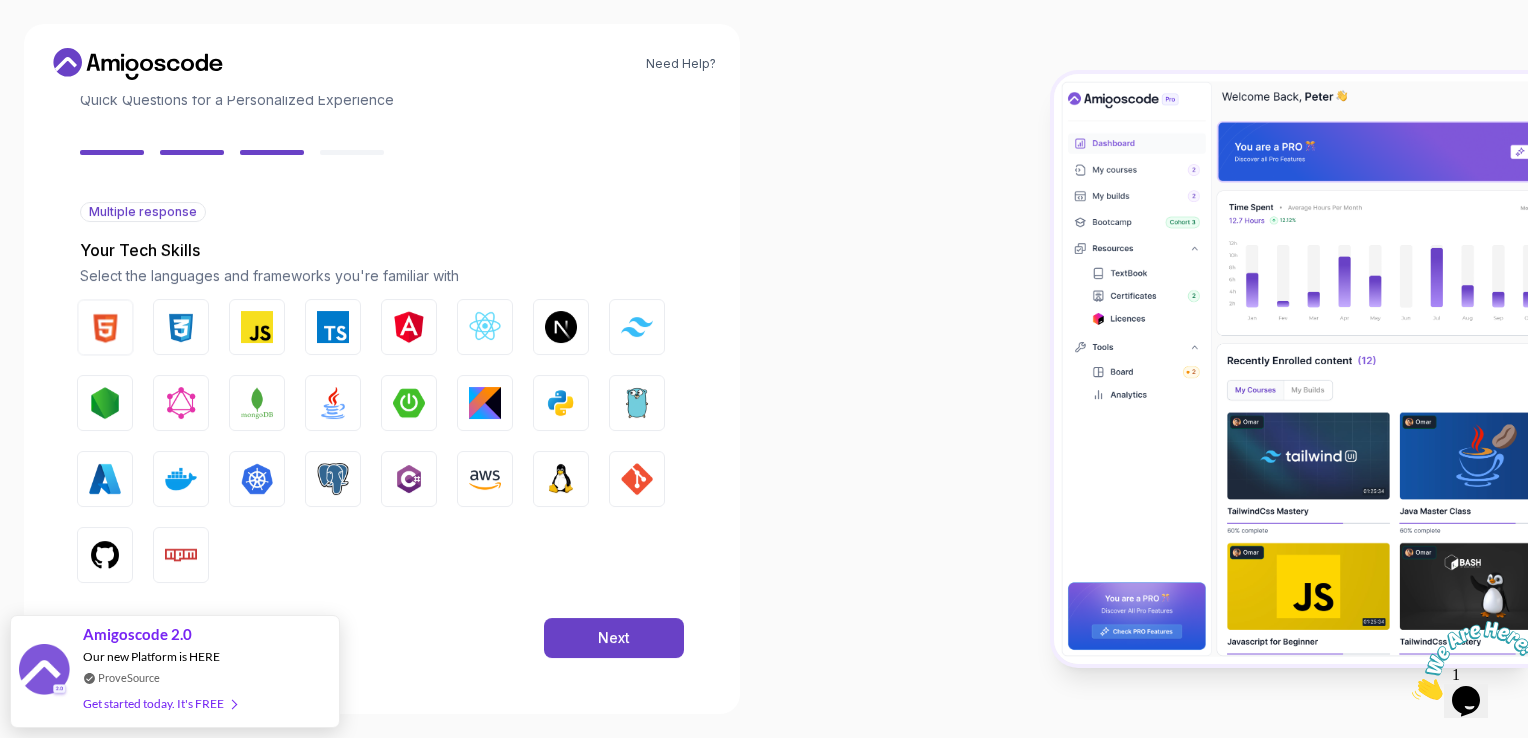 scroll, scrollTop: 134, scrollLeft: 0, axis: vertical 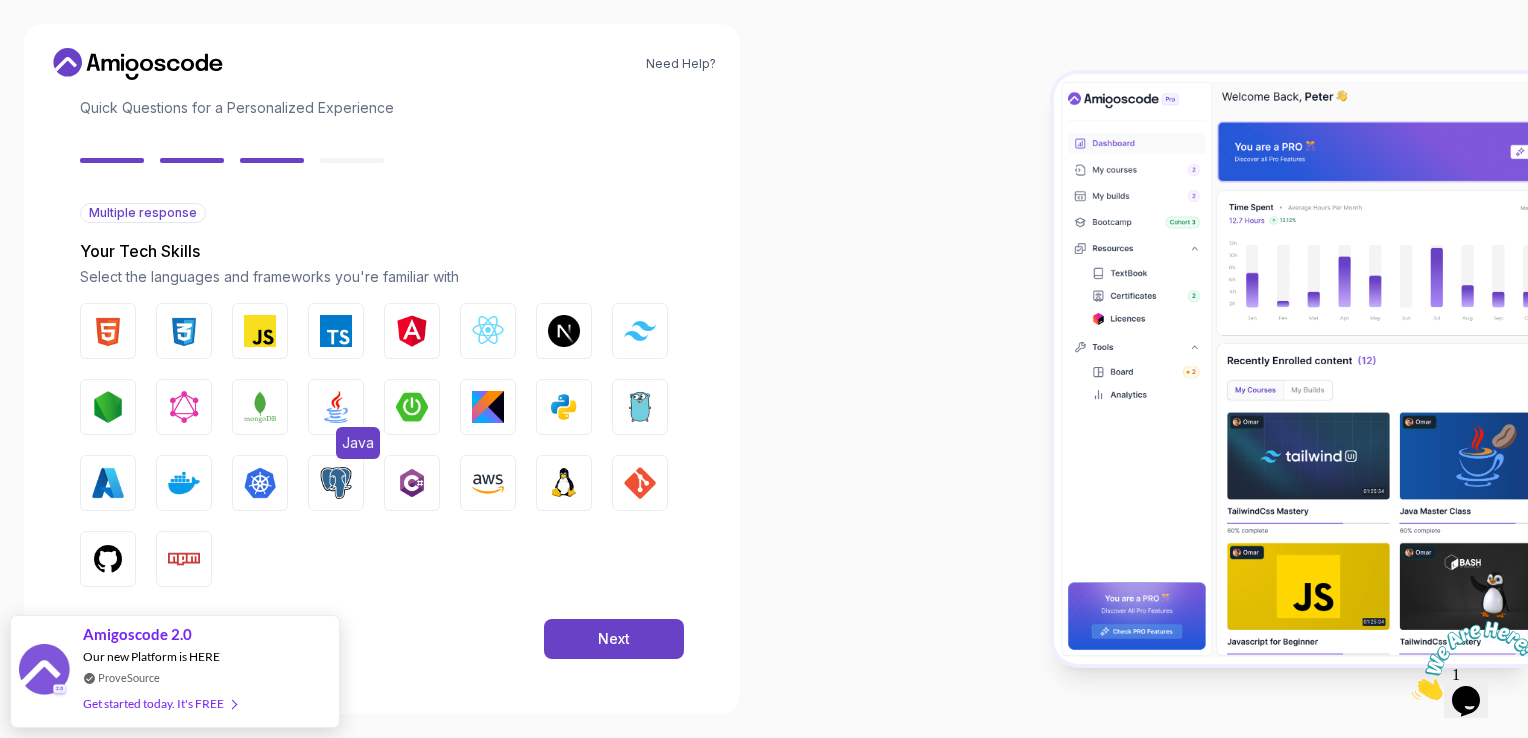 click at bounding box center (336, 407) 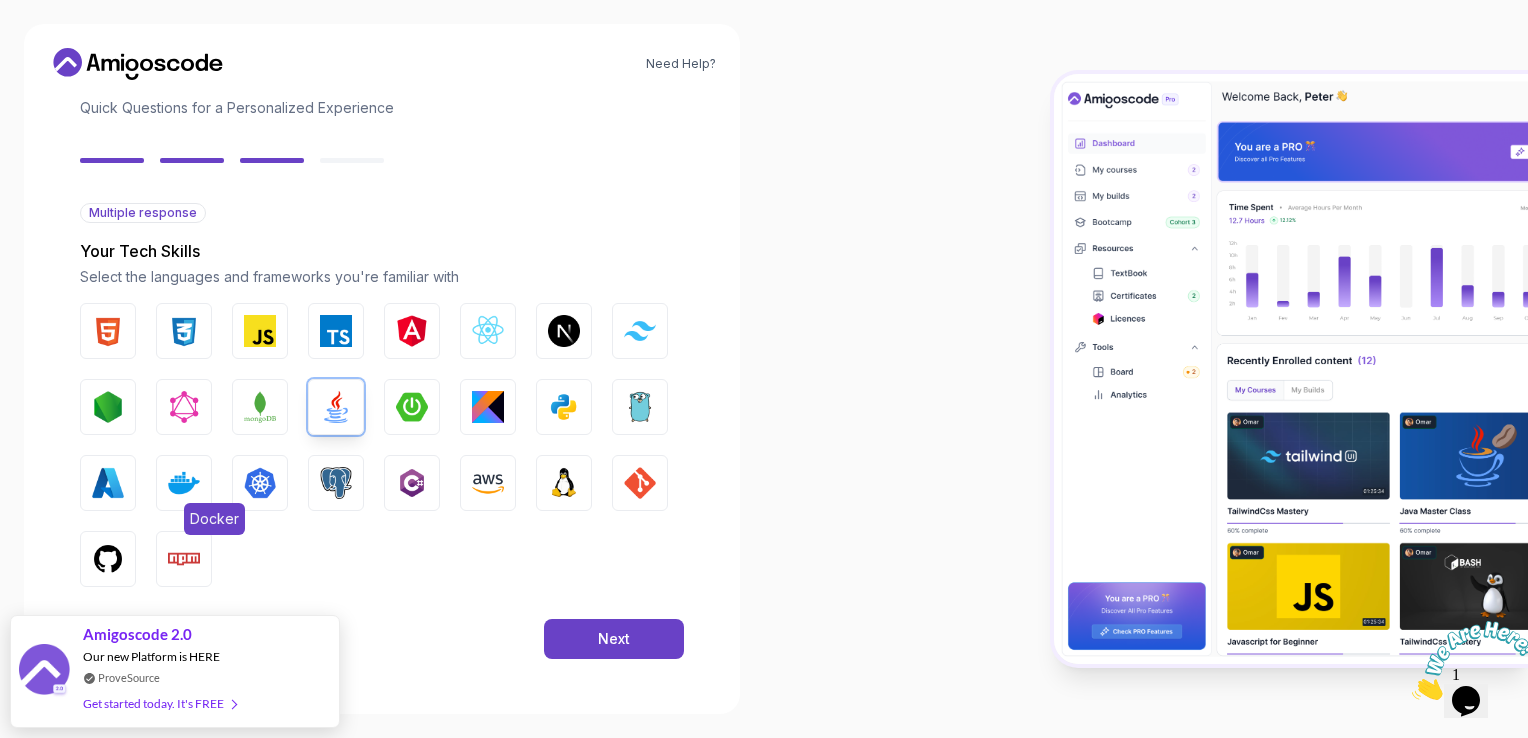 click at bounding box center (184, 483) 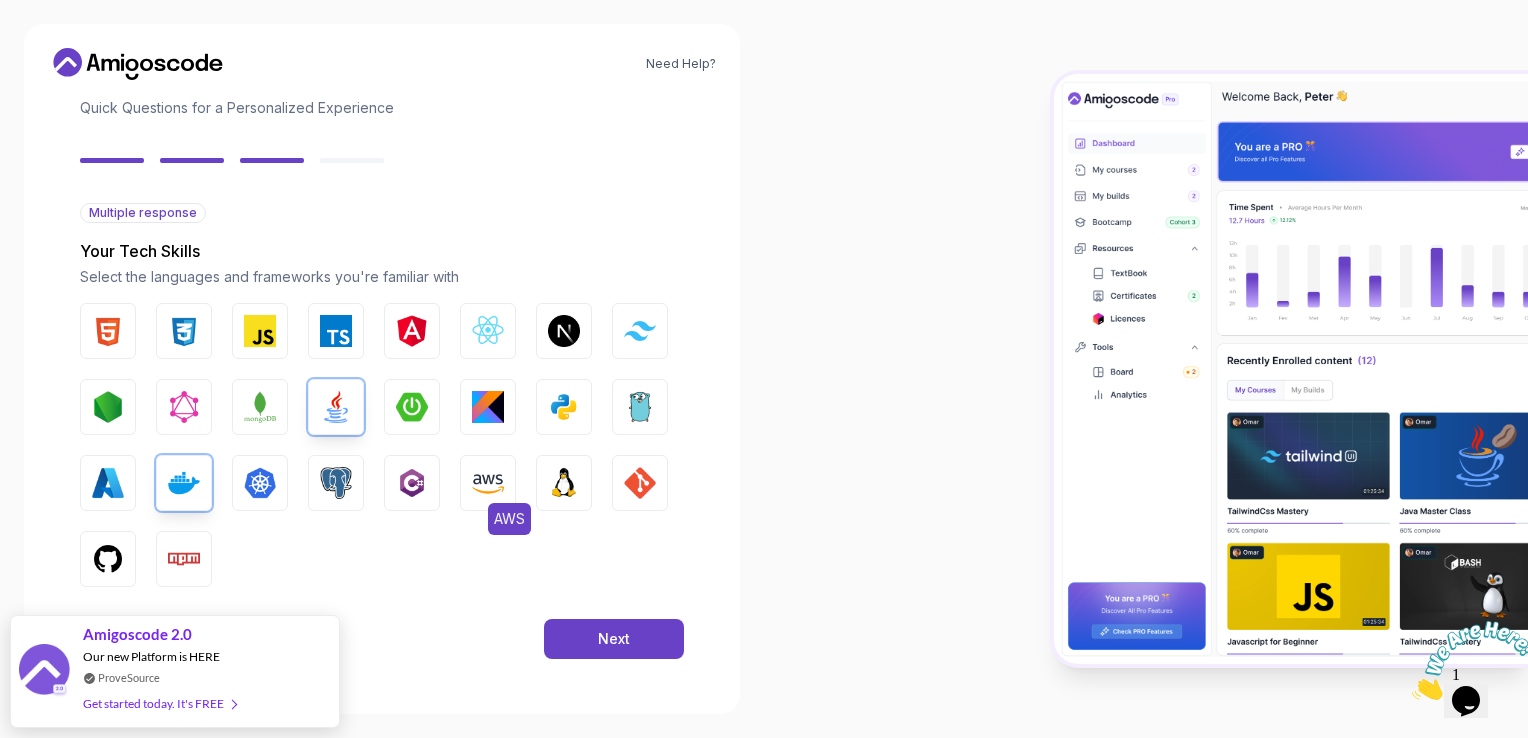 click at bounding box center [488, 483] 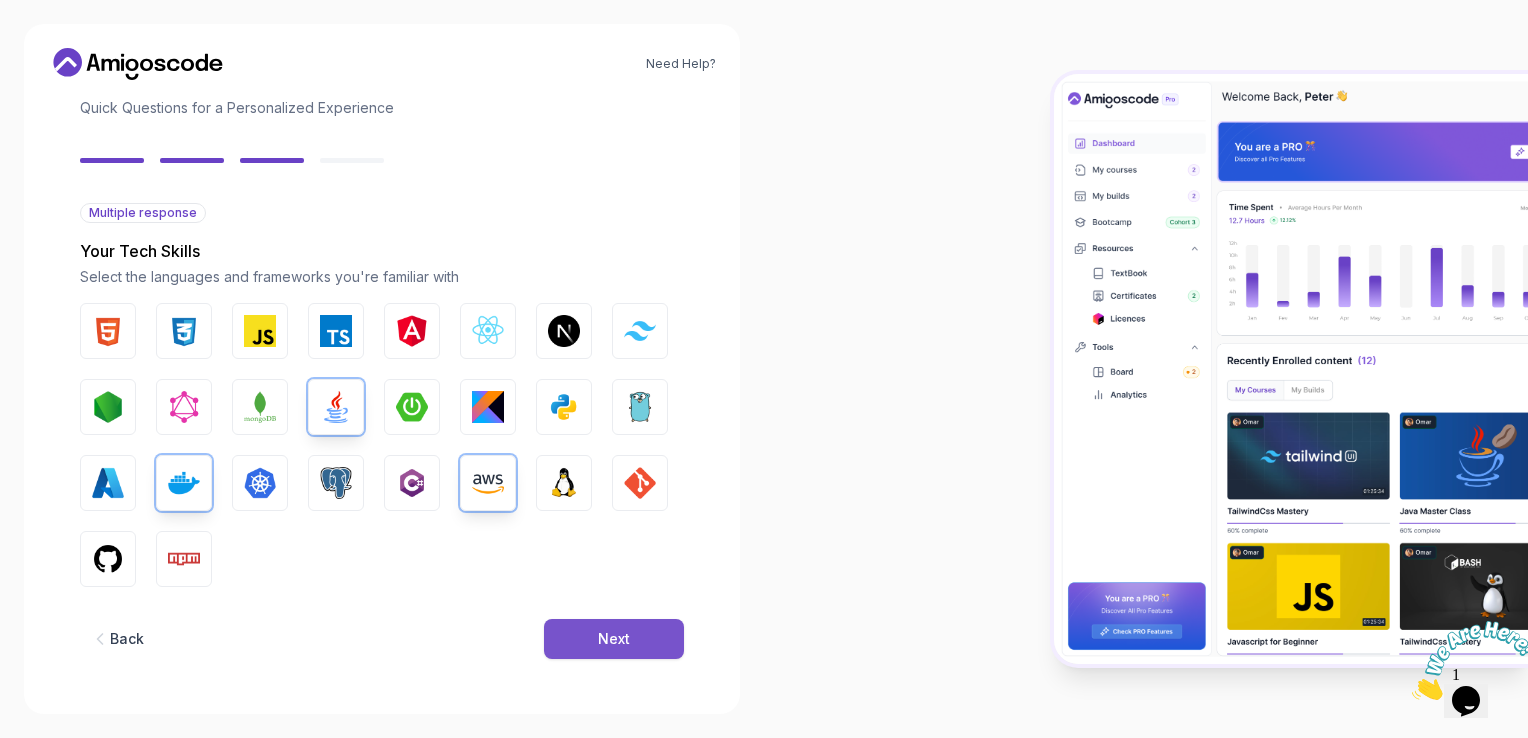 click on "Next" at bounding box center (614, 639) 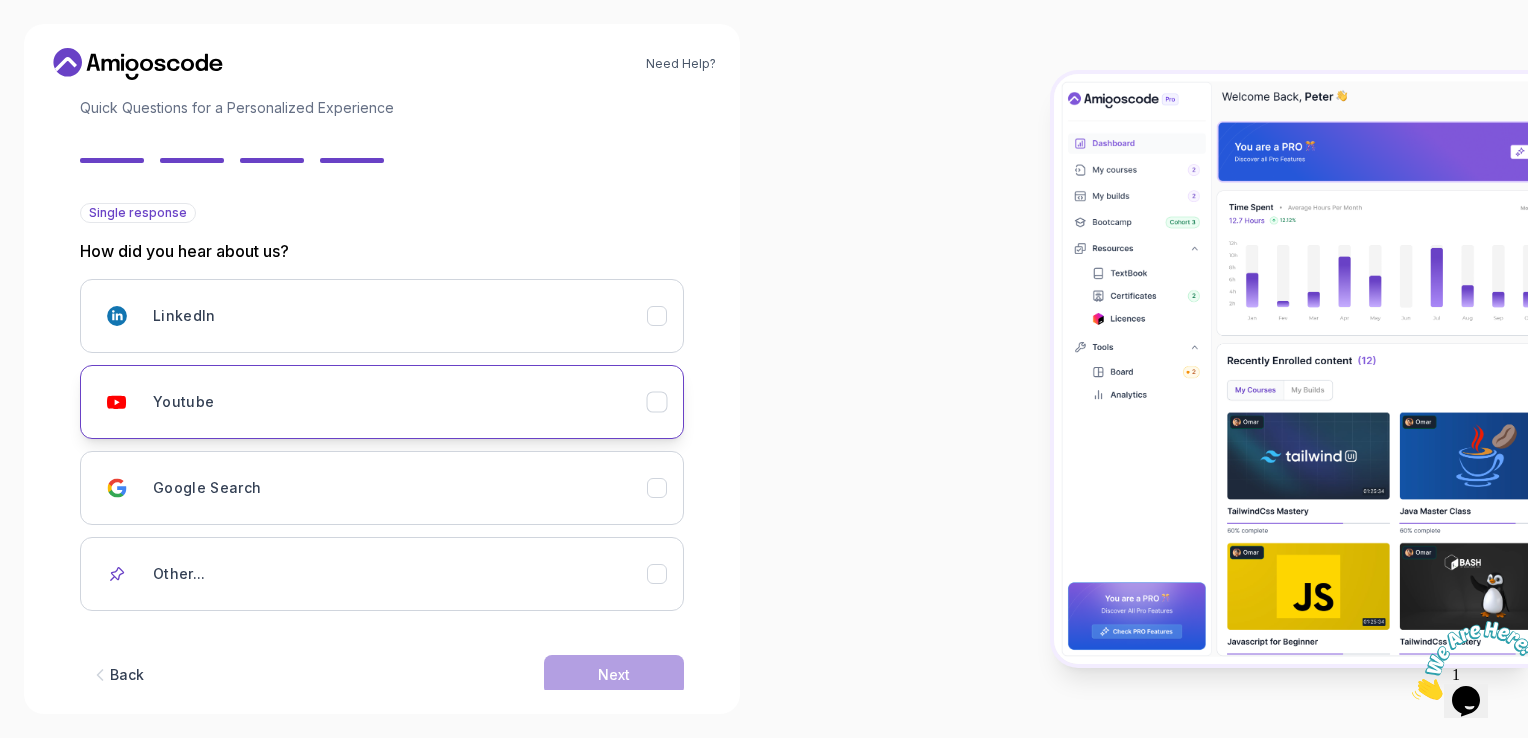 click on "Youtube" at bounding box center [400, 402] 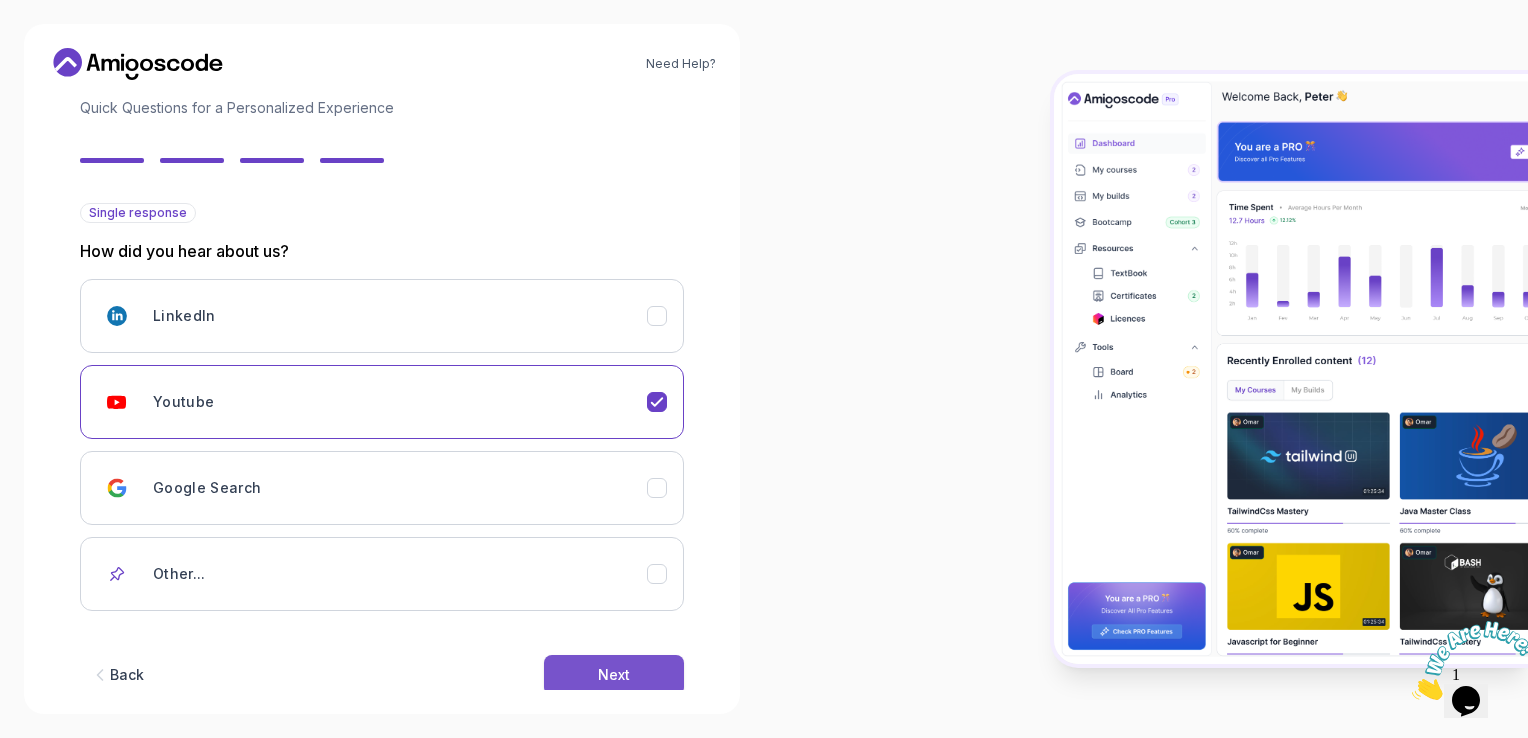 click on "Next" at bounding box center (614, 675) 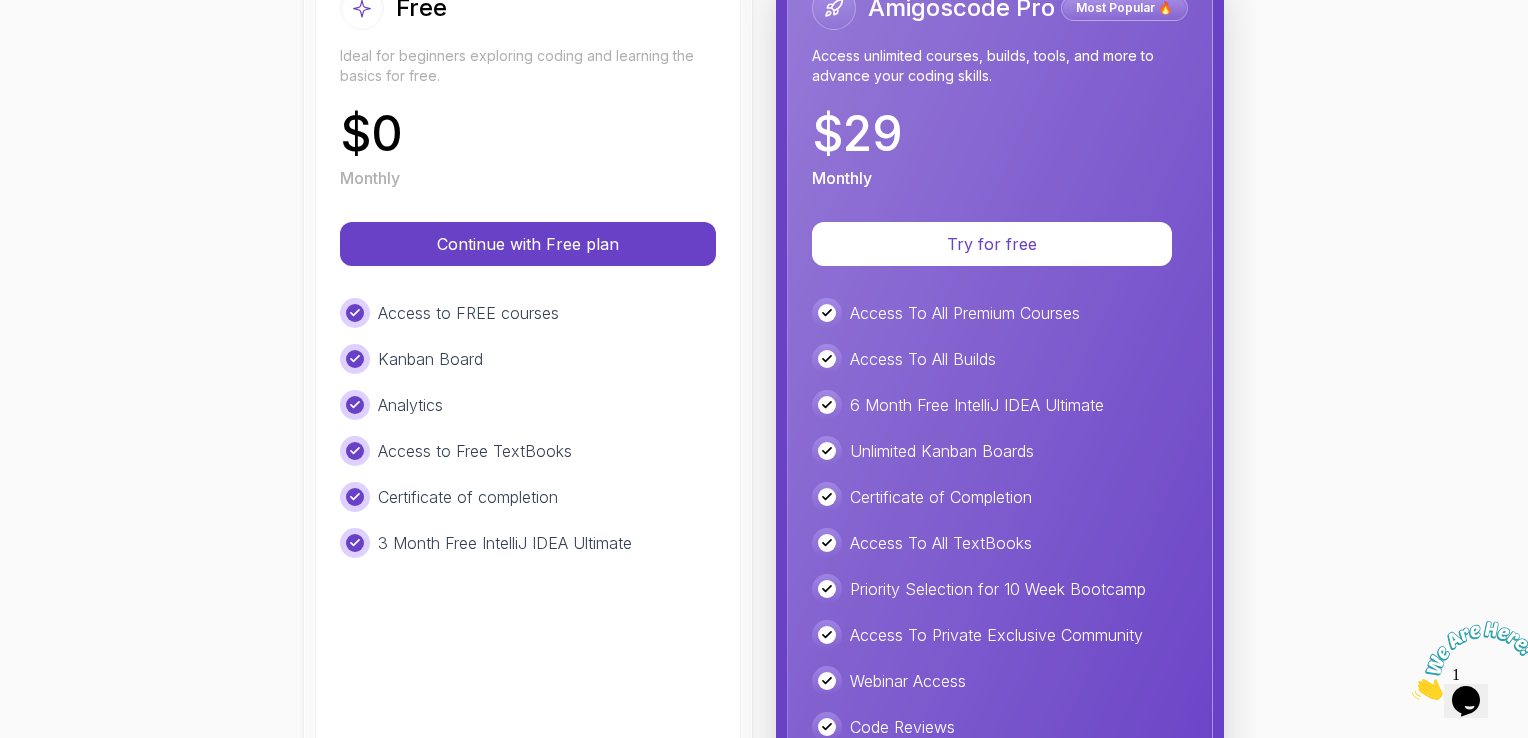 scroll, scrollTop: 300, scrollLeft: 0, axis: vertical 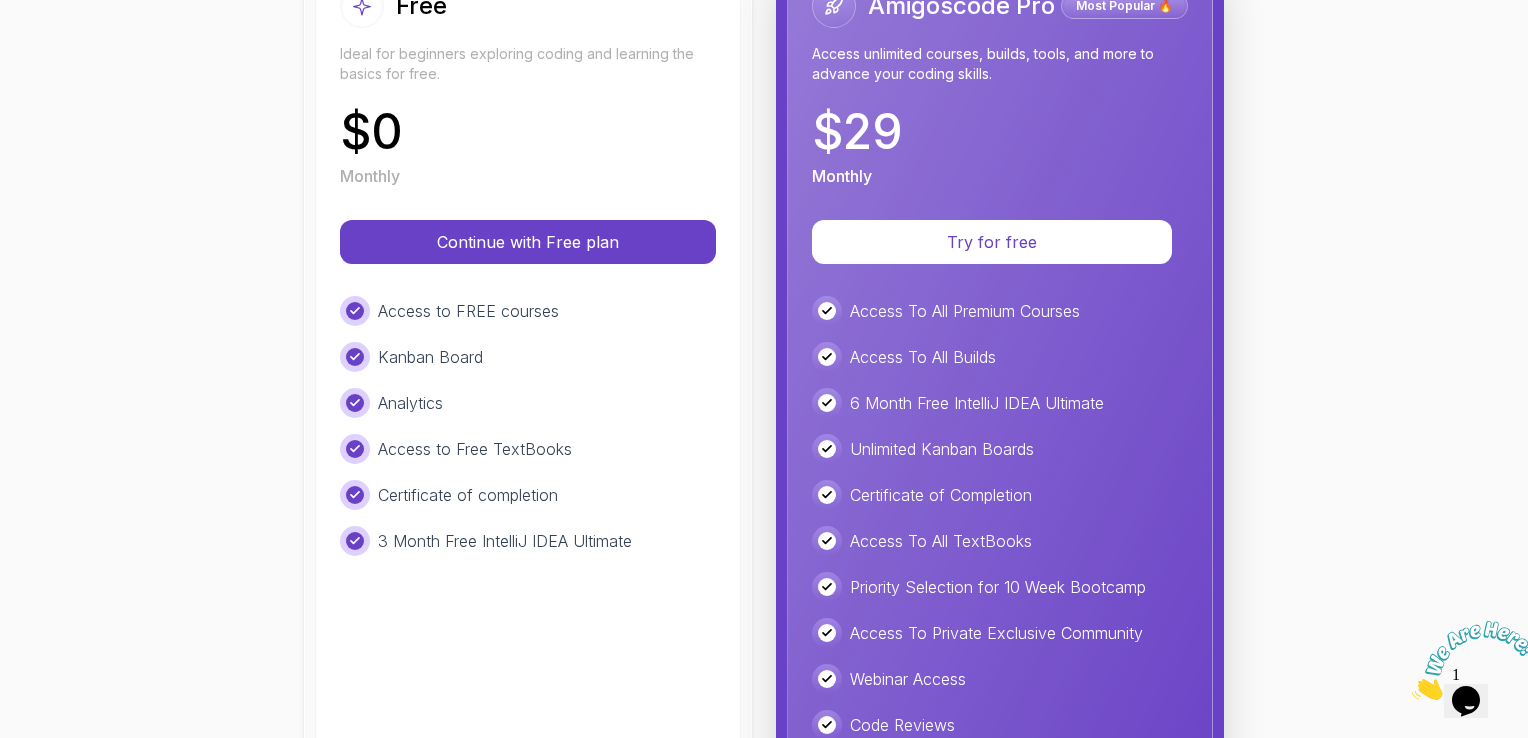 click on "Analytics" at bounding box center [528, 403] 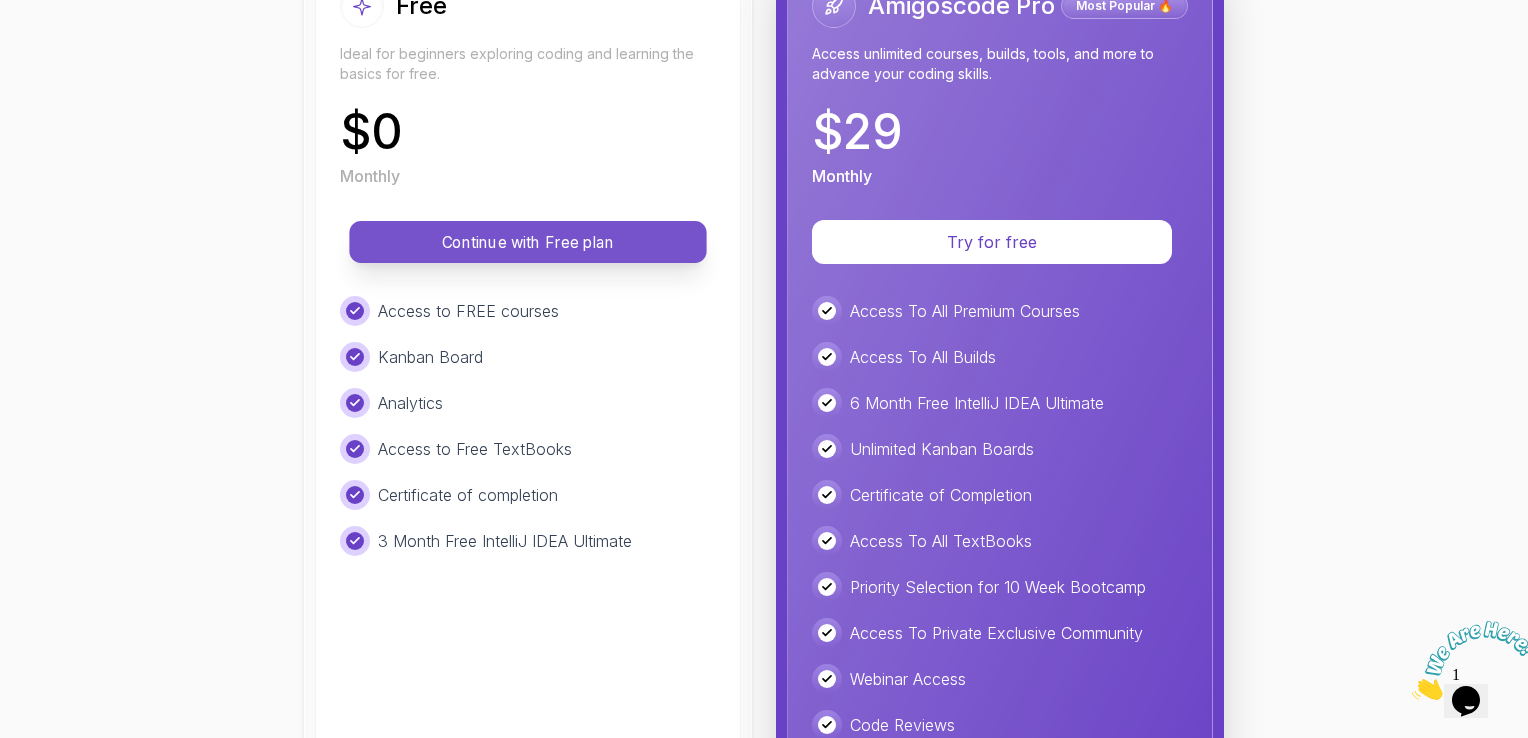 click on "Continue with Free plan" at bounding box center (528, 242) 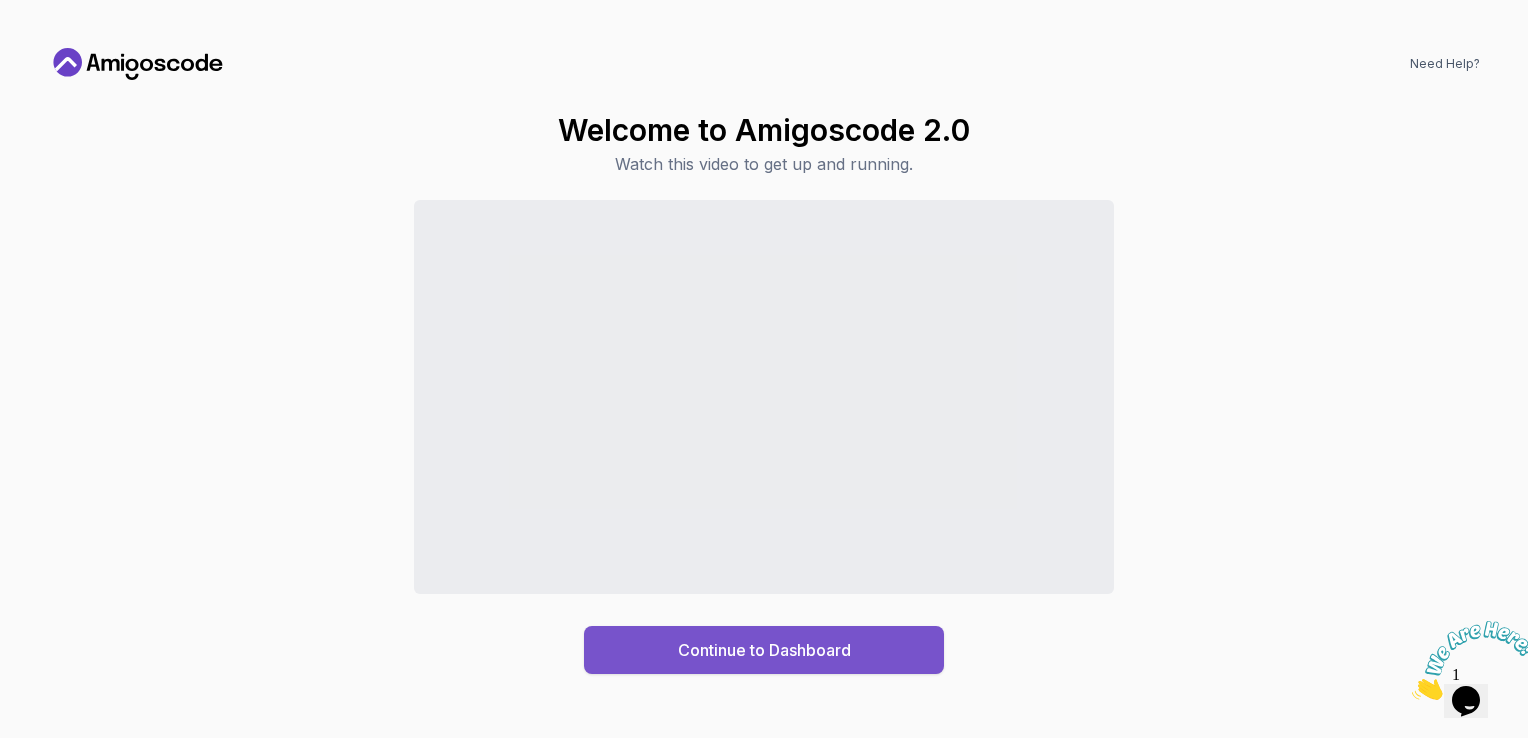 click on "Continue to Dashboard" at bounding box center [764, 650] 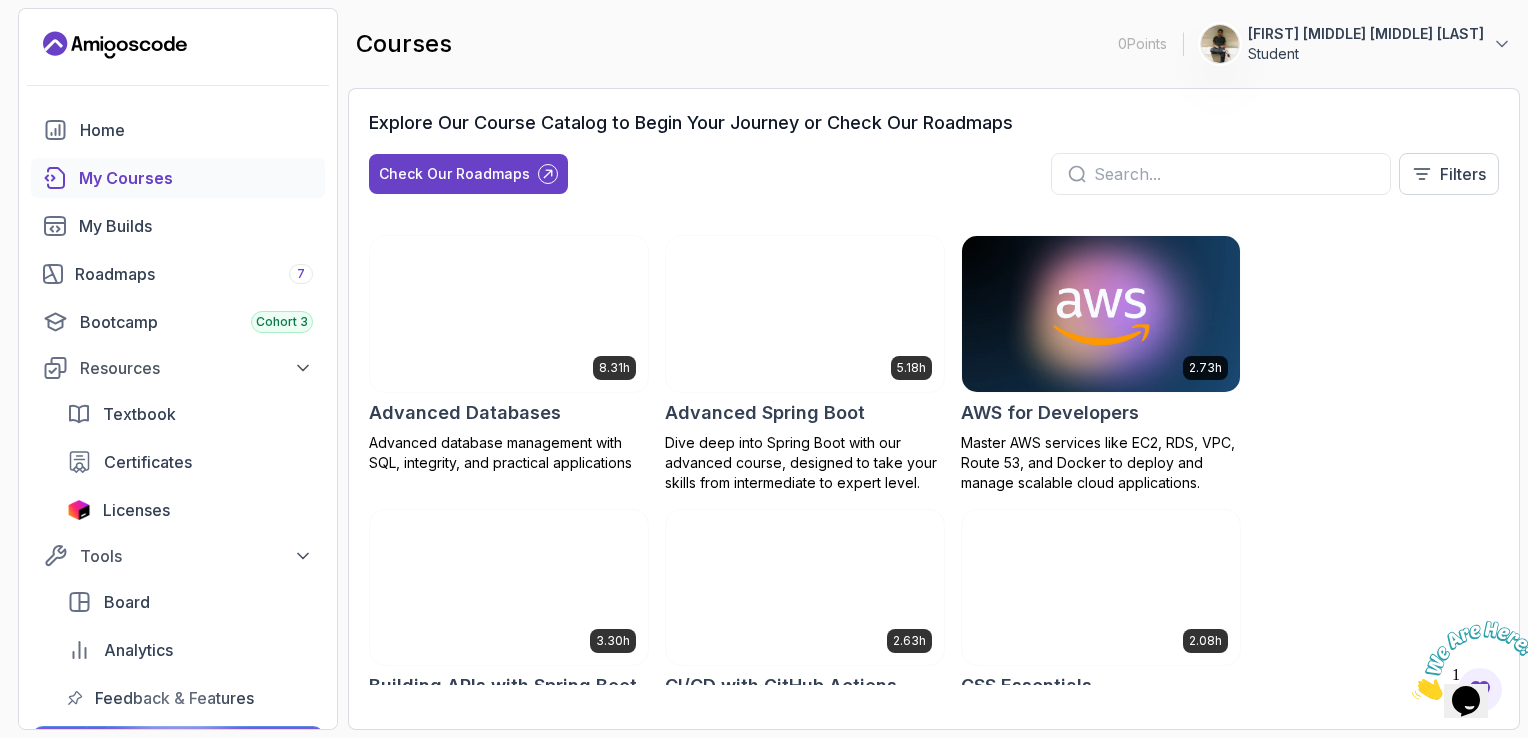 scroll, scrollTop: 100, scrollLeft: 0, axis: vertical 